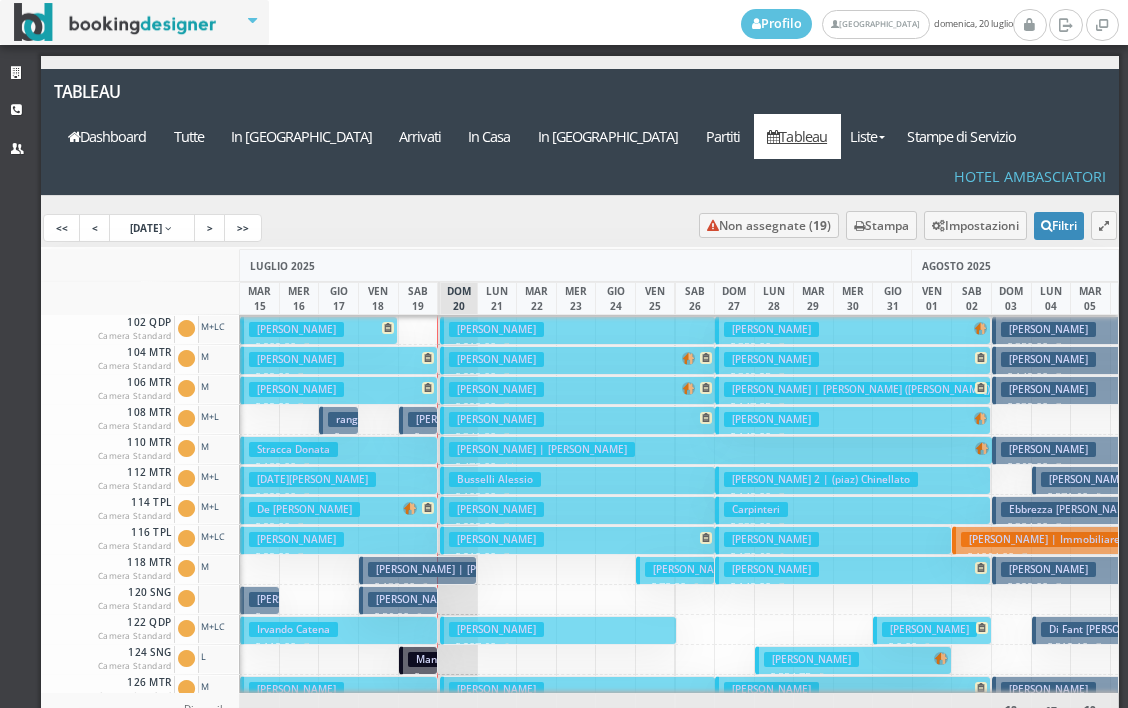 scroll, scrollTop: 0, scrollLeft: 0, axis: both 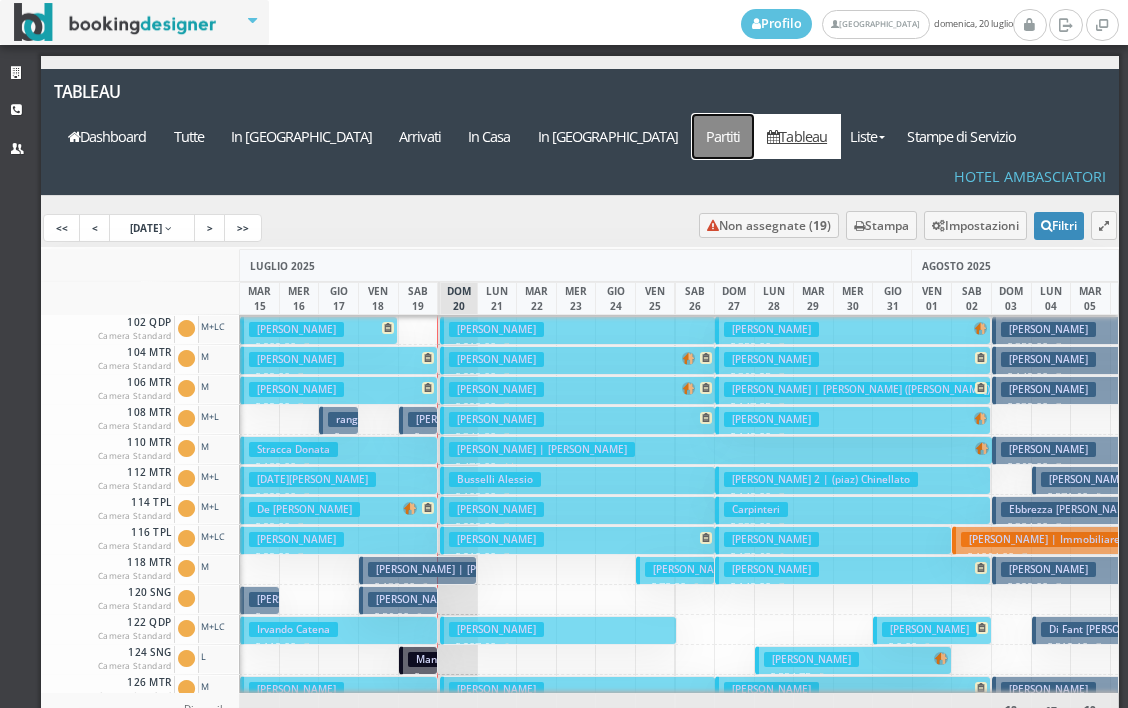 click on "Partiti" at bounding box center (723, 136) 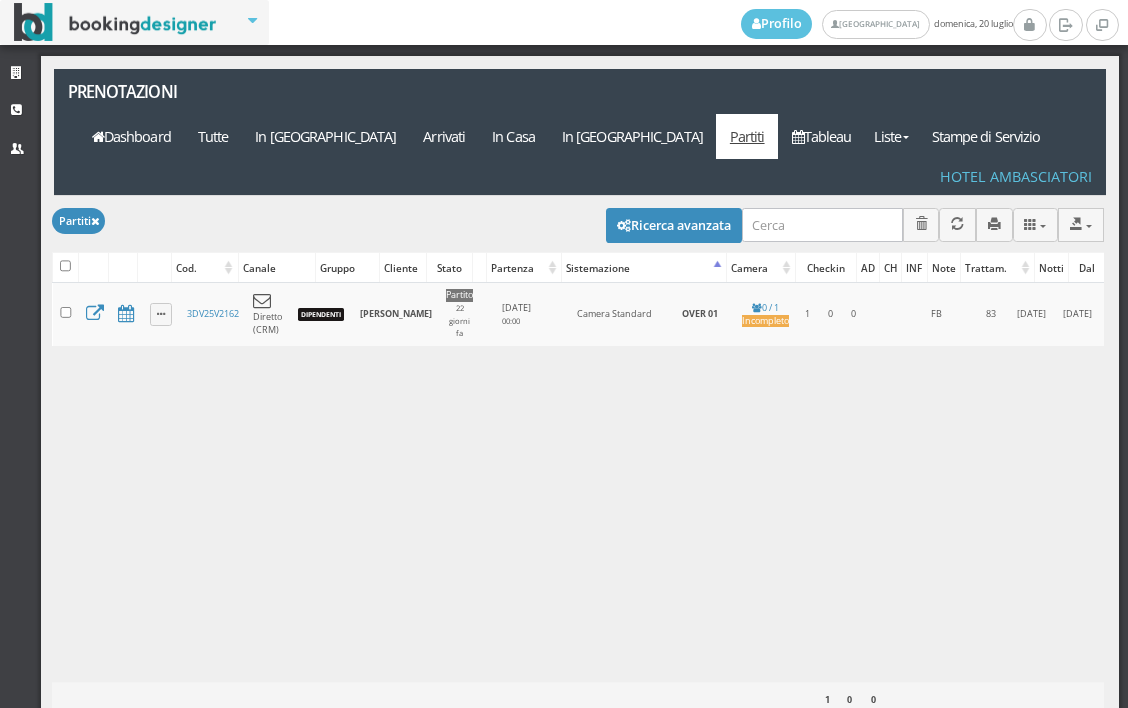 scroll, scrollTop: 0, scrollLeft: 0, axis: both 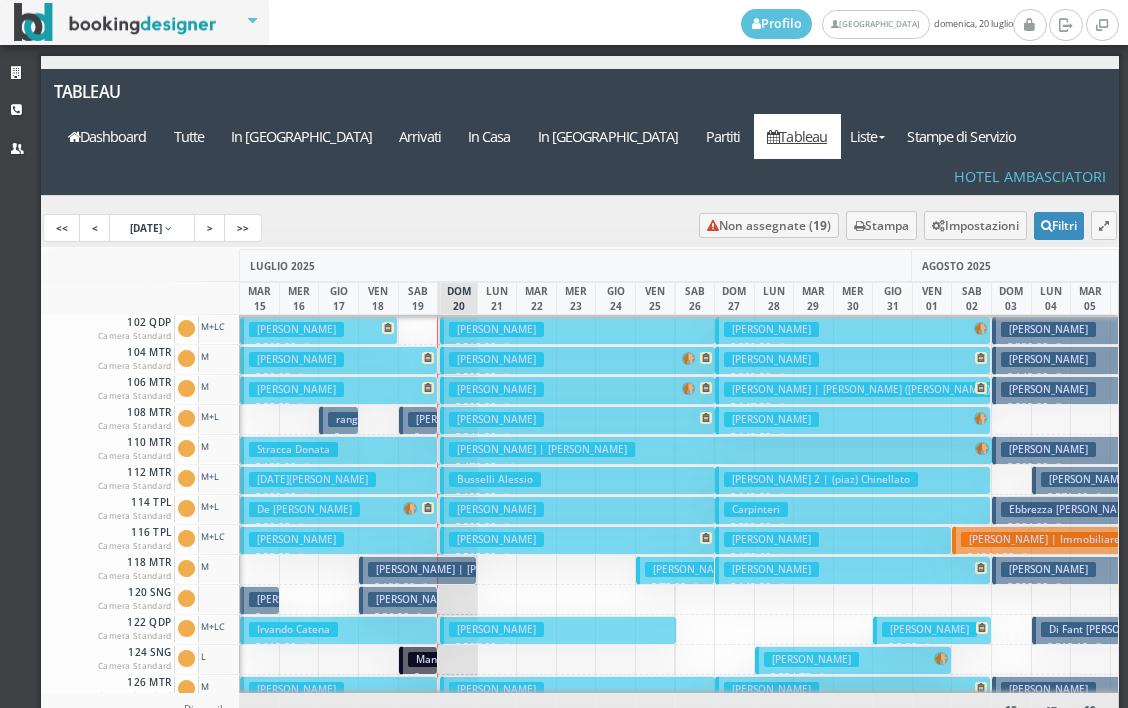 click on "Anselmo Roberto" at bounding box center (496, 419) 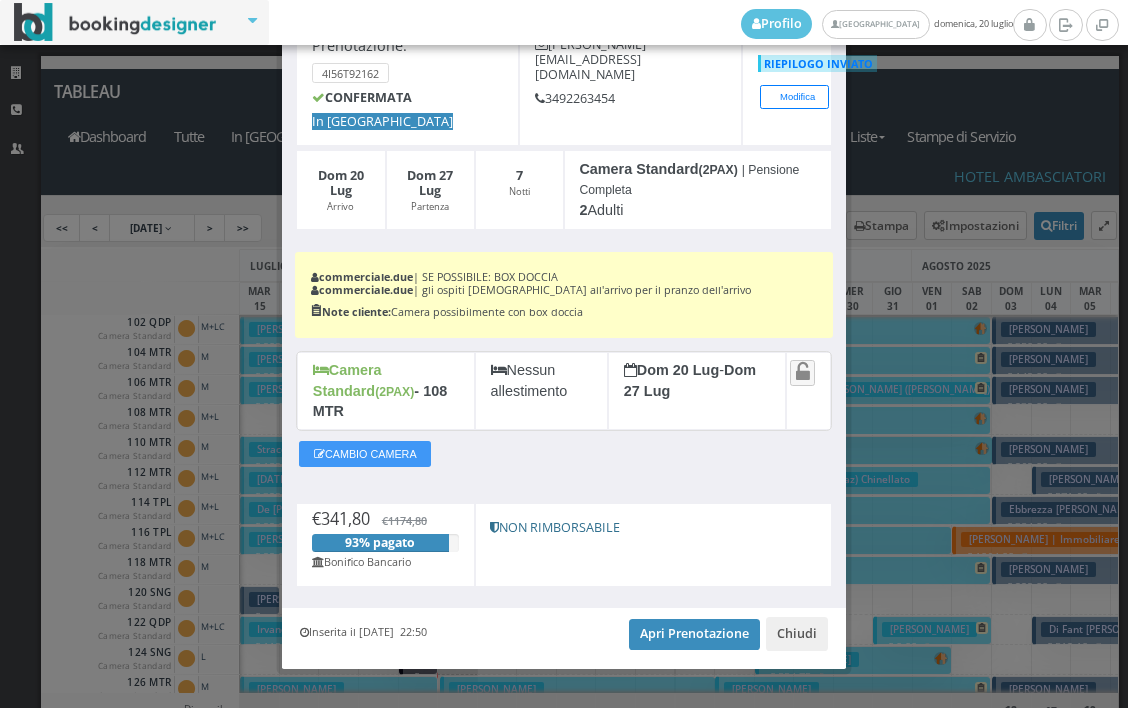 scroll, scrollTop: 156, scrollLeft: 0, axis: vertical 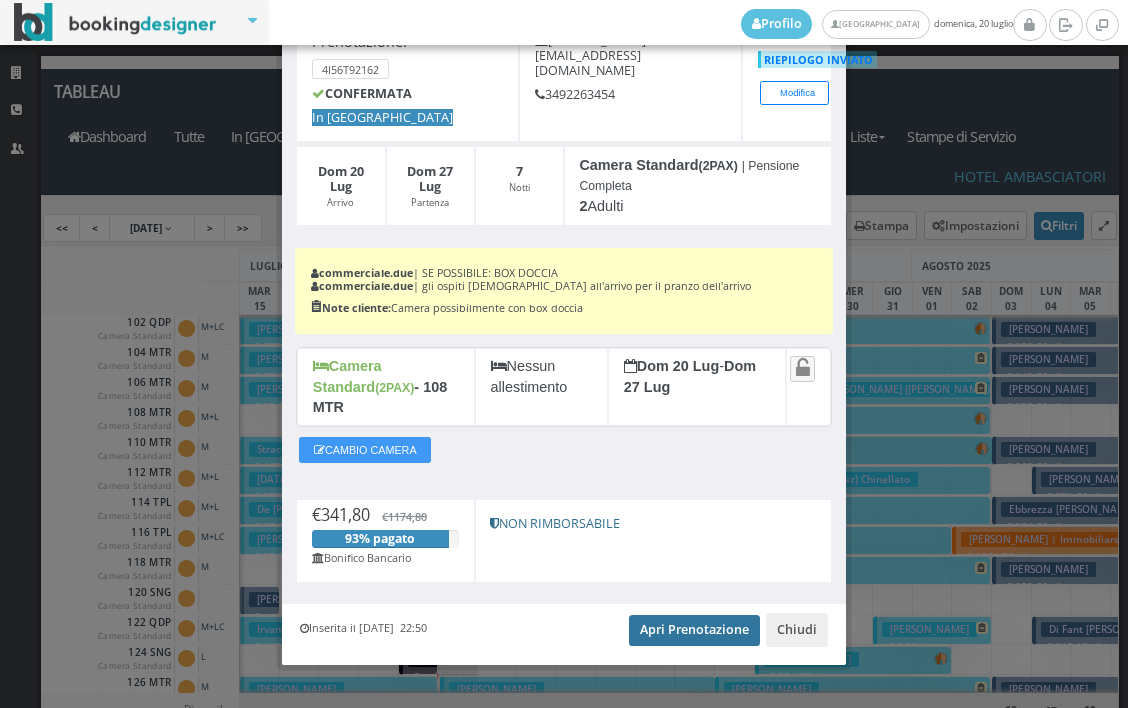 click on "Apri Prenotazione" at bounding box center (694, 630) 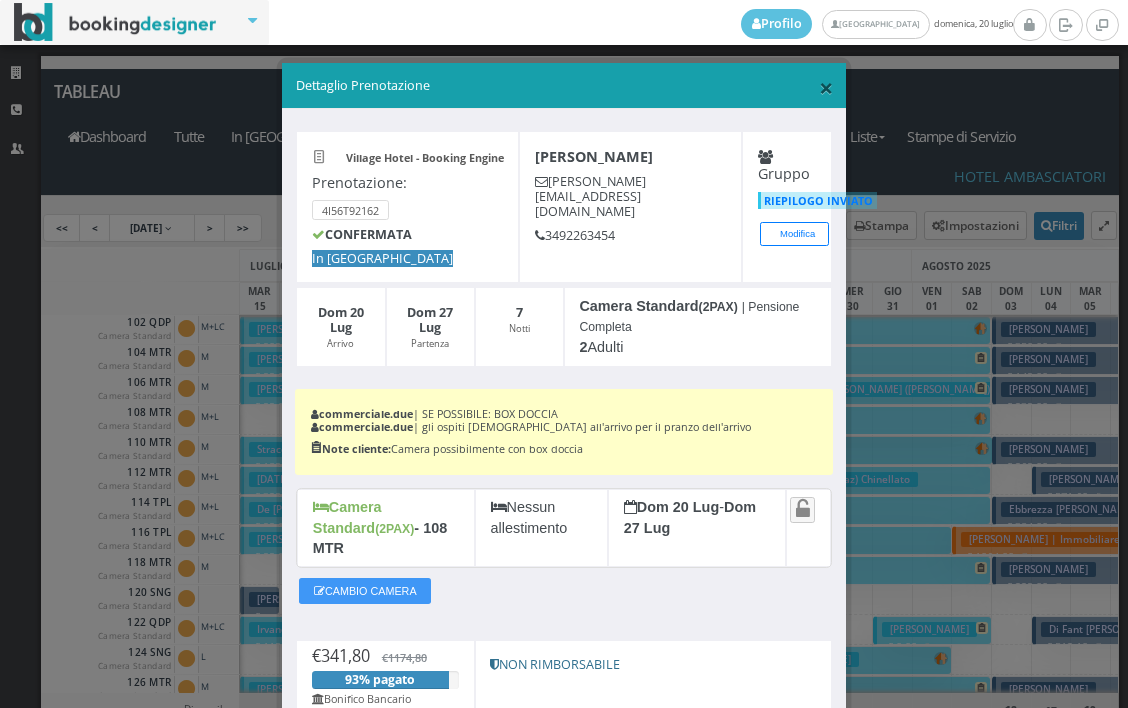 click on "×" at bounding box center [826, 87] 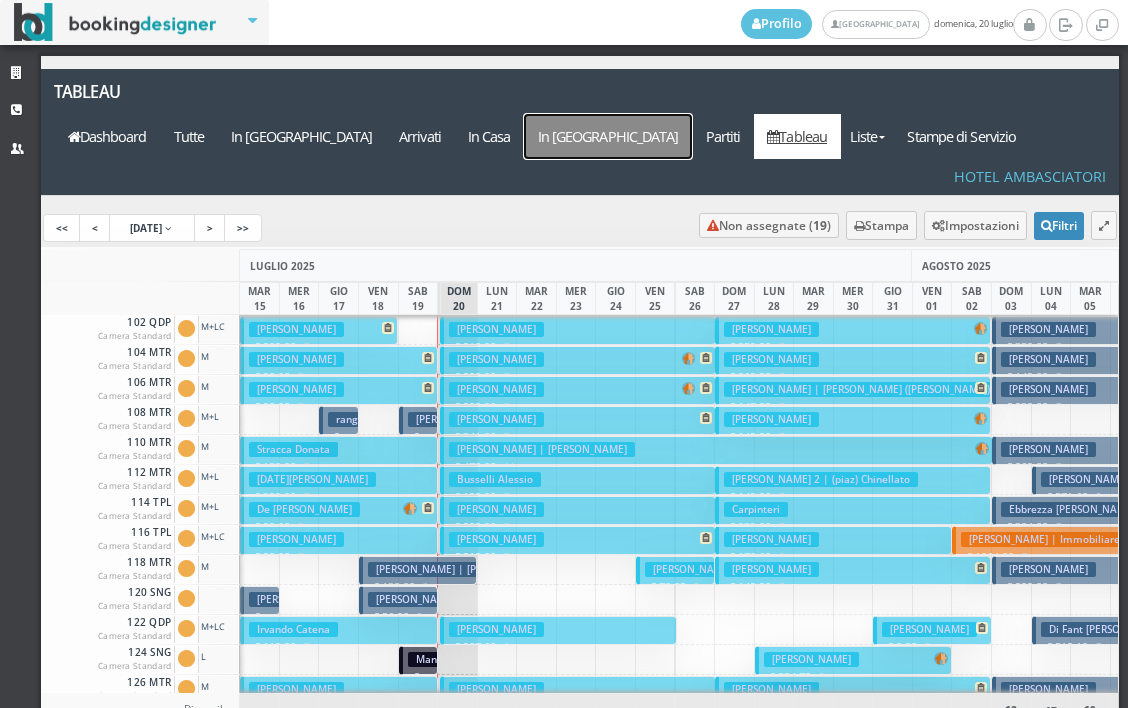 click on "In [GEOGRAPHIC_DATA]" at bounding box center (608, 136) 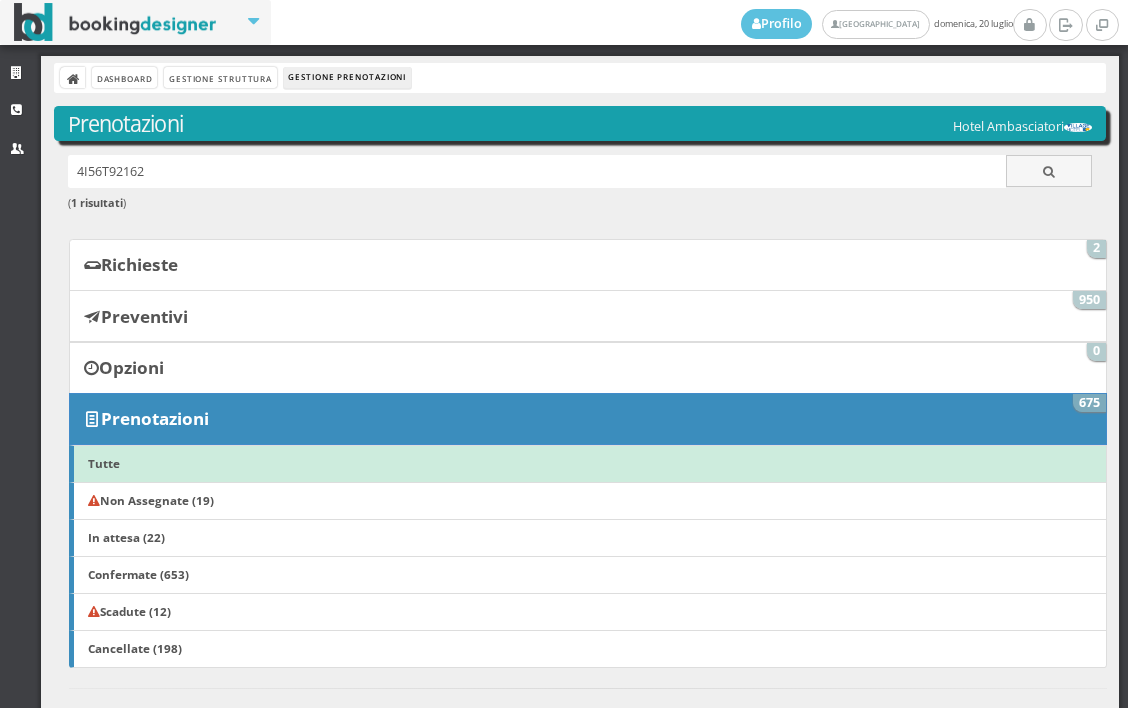 scroll, scrollTop: 0, scrollLeft: 0, axis: both 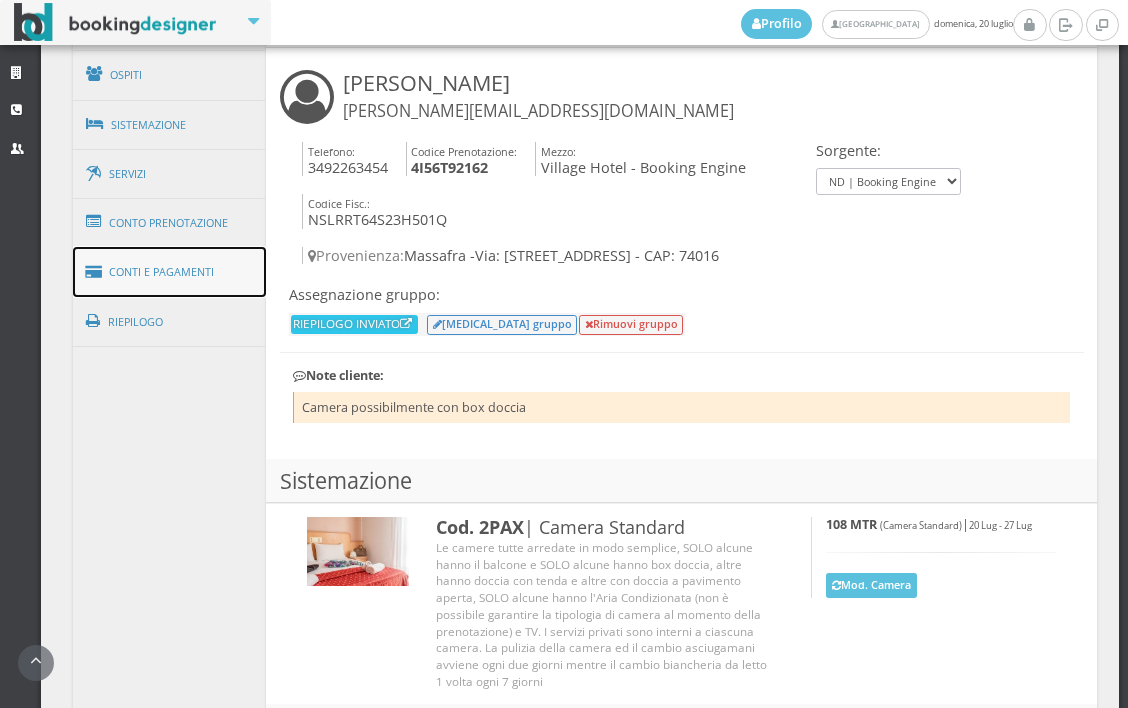 click on "Conti e Pagamenti" at bounding box center (170, 272) 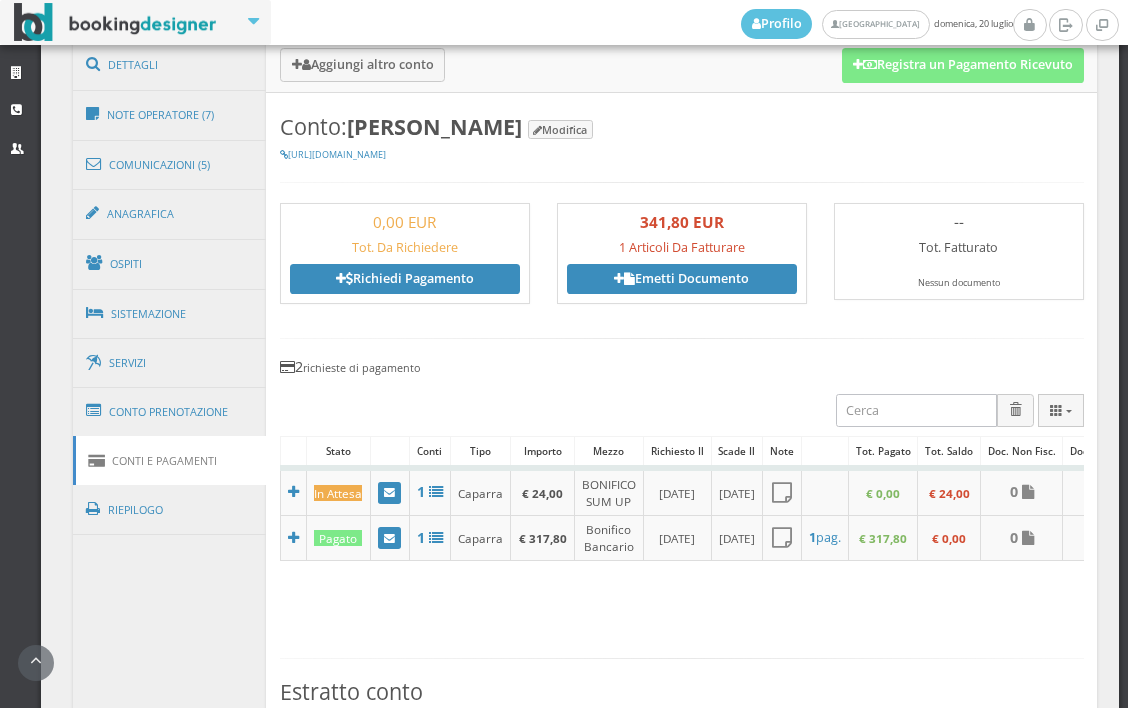 scroll, scrollTop: 868, scrollLeft: 0, axis: vertical 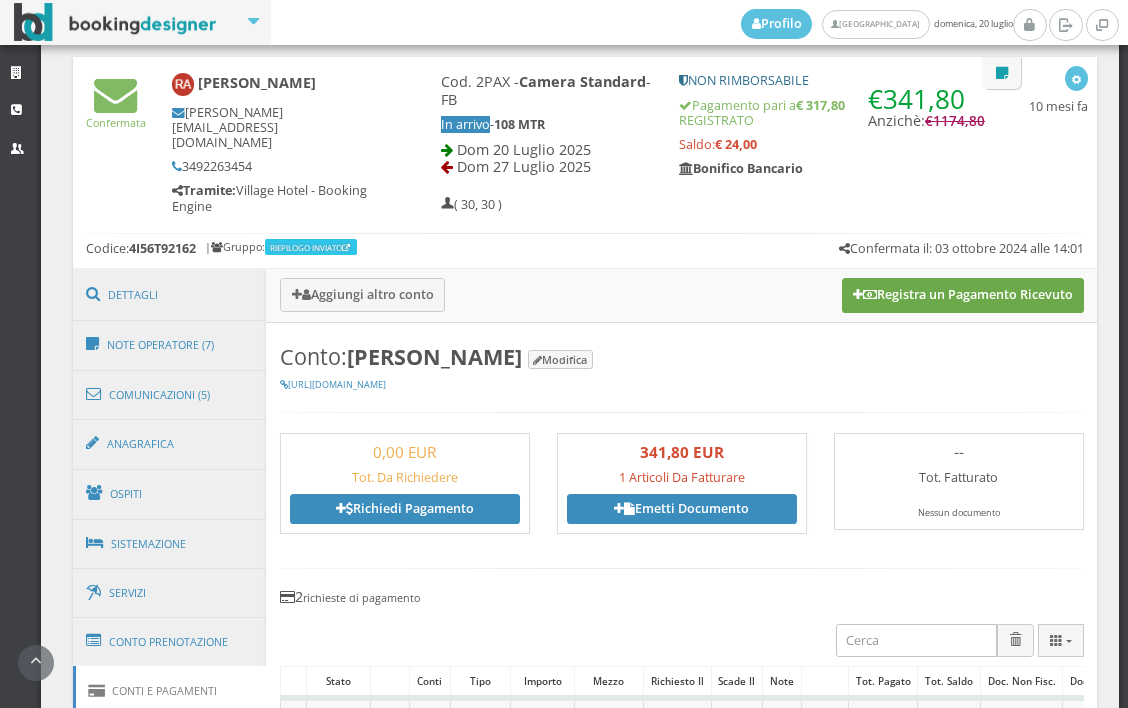 click on "Registra un Pagamento Ricevuto" at bounding box center [963, 295] 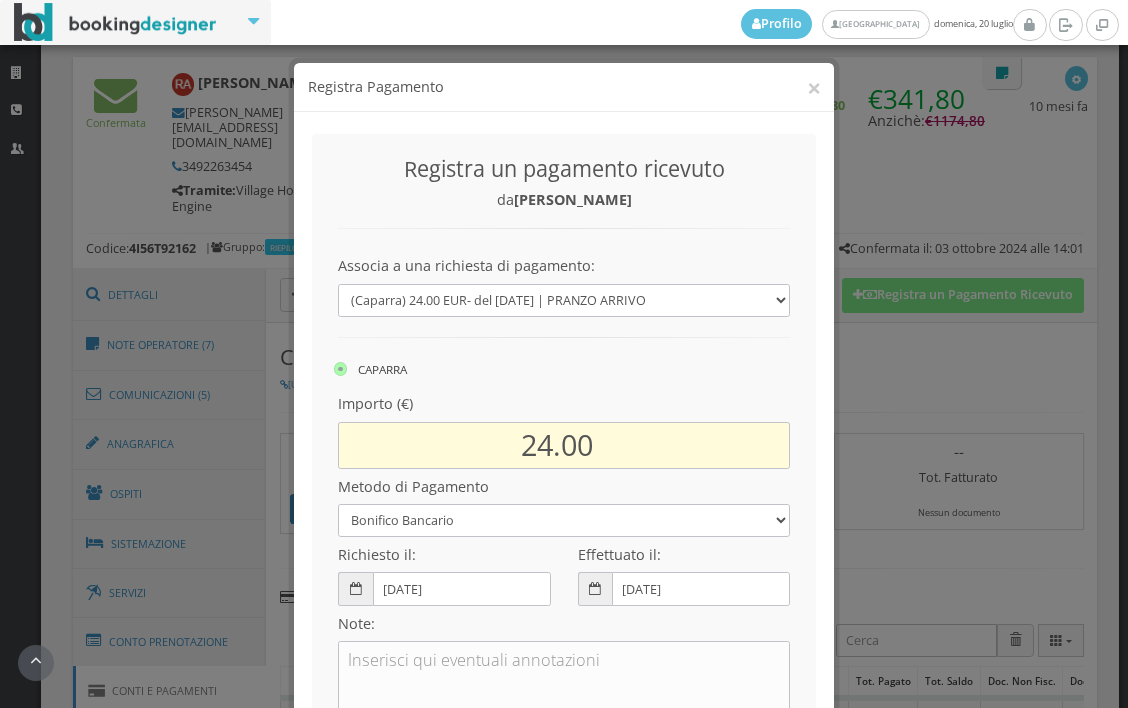 scroll, scrollTop: 282, scrollLeft: 0, axis: vertical 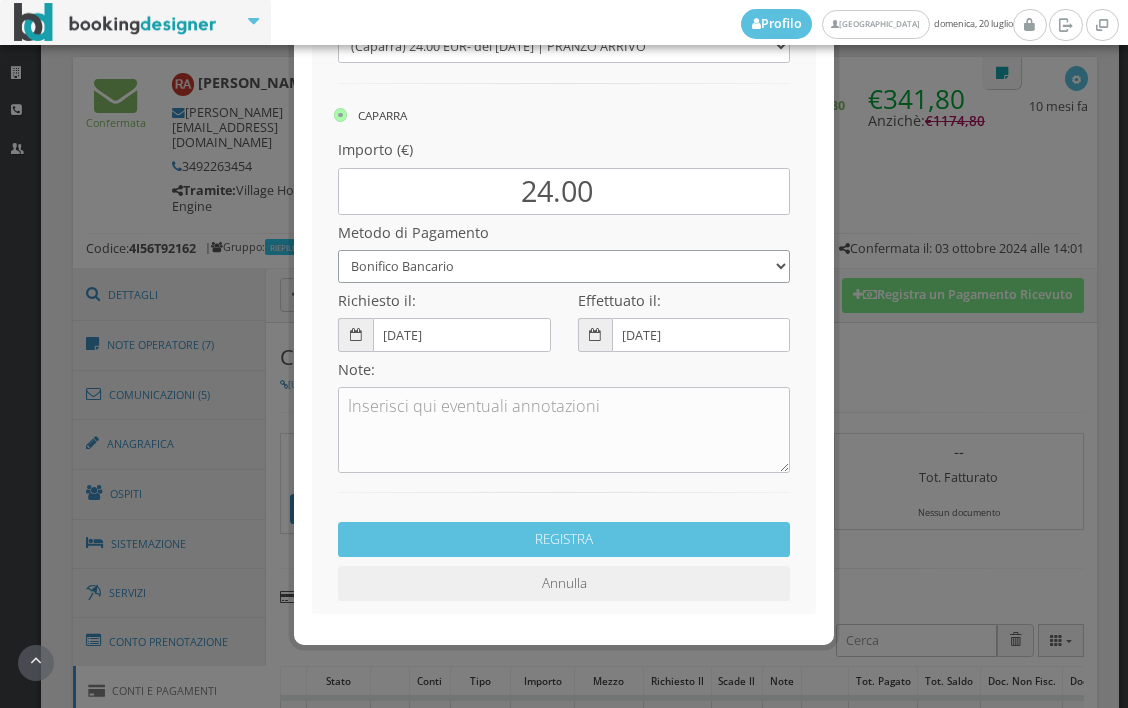 click on "Bonifico Bancario
BONIFICO SUM UP
Contanti
Assegno Bancario
Assegno Circolare
Vaglia Postale
Voucher
Tramite BOOKING.COM
Bonus vacanze (Dl n. 34/2020)
POS (in loco)
Pagamento online con carta di credito (Stripe)
Pagamento online con carta di credito (Stripe) !
Pagamento in 3 rate senza interessi con Scalapay
Pagamento in 4 rate senza interessi con Scalapay
Tramite PROMOTODAY" at bounding box center [564, 266] 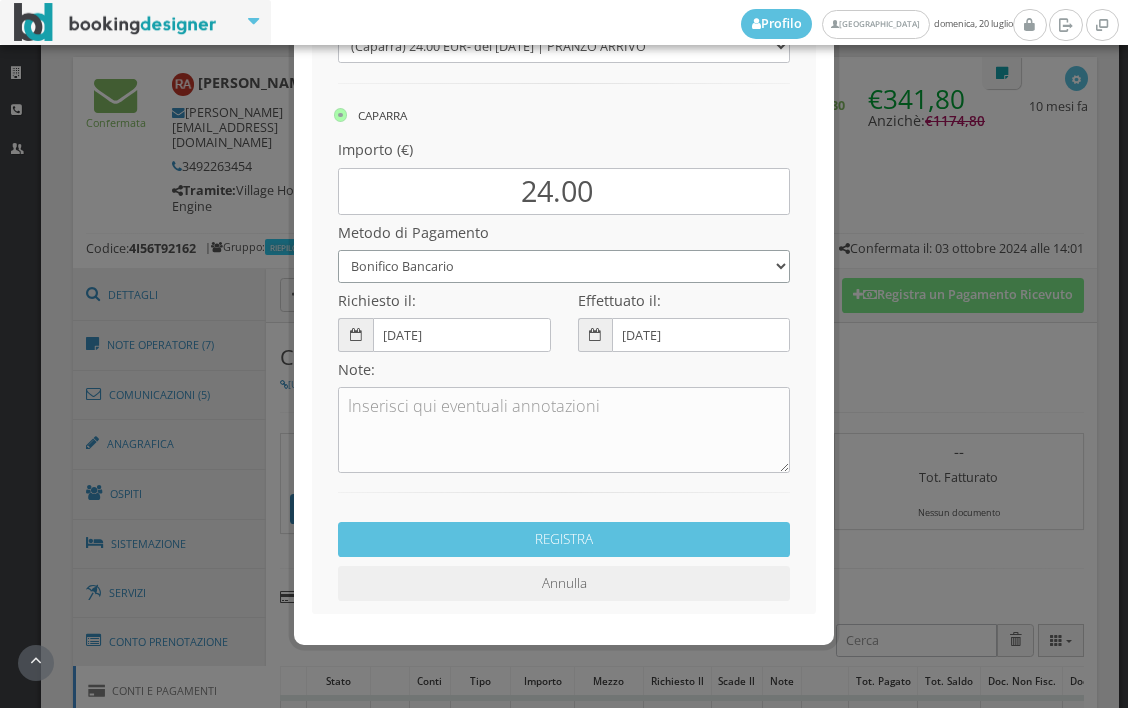 select 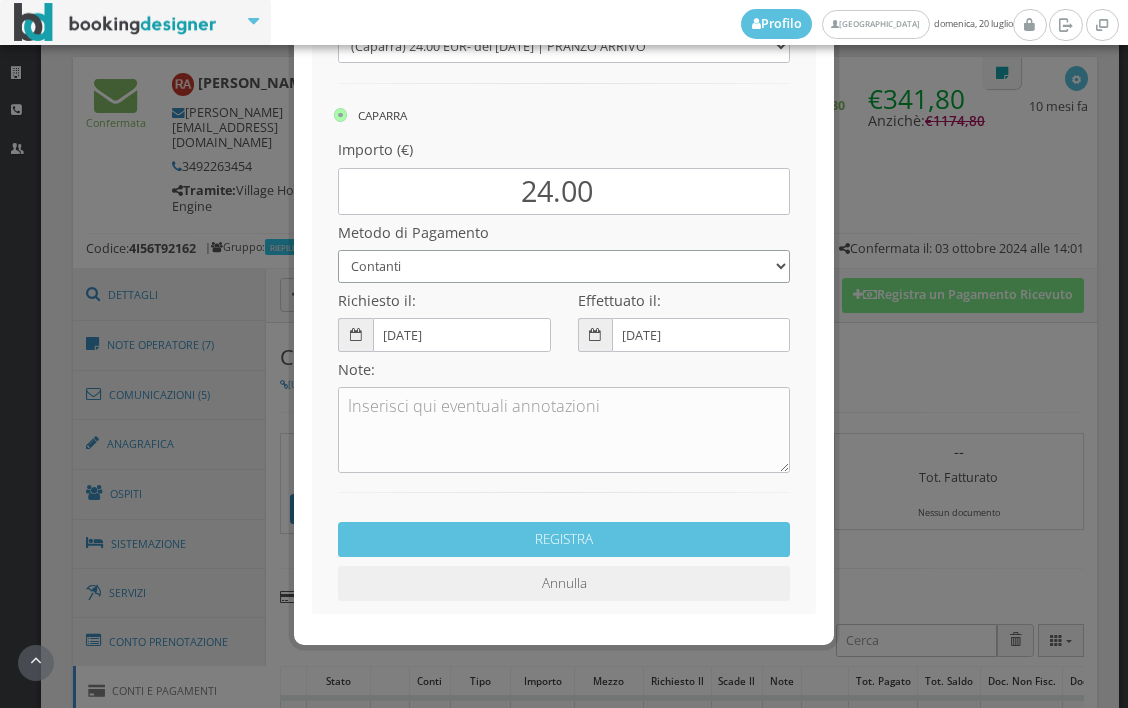 click on "Bonifico Bancario
BONIFICO SUM UP
Contanti
Assegno Bancario
Assegno Circolare
Vaglia Postale
Voucher
Tramite BOOKING.COM
Bonus vacanze (Dl n. 34/2020)
POS (in loco)
Pagamento online con carta di credito (Stripe)
Pagamento online con carta di credito (Stripe) !
Pagamento in 3 rate senza interessi con Scalapay
Pagamento in 4 rate senza interessi con Scalapay
Tramite PROMOTODAY" at bounding box center (564, 266) 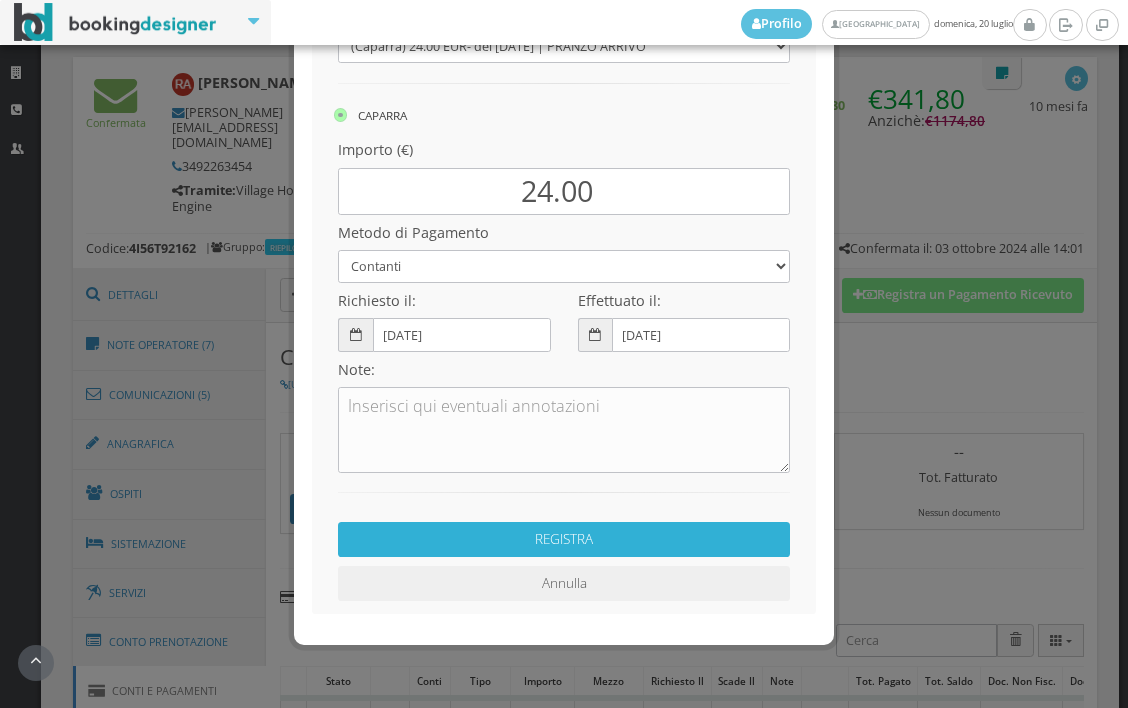 click on "REGISTRA" at bounding box center (564, 539) 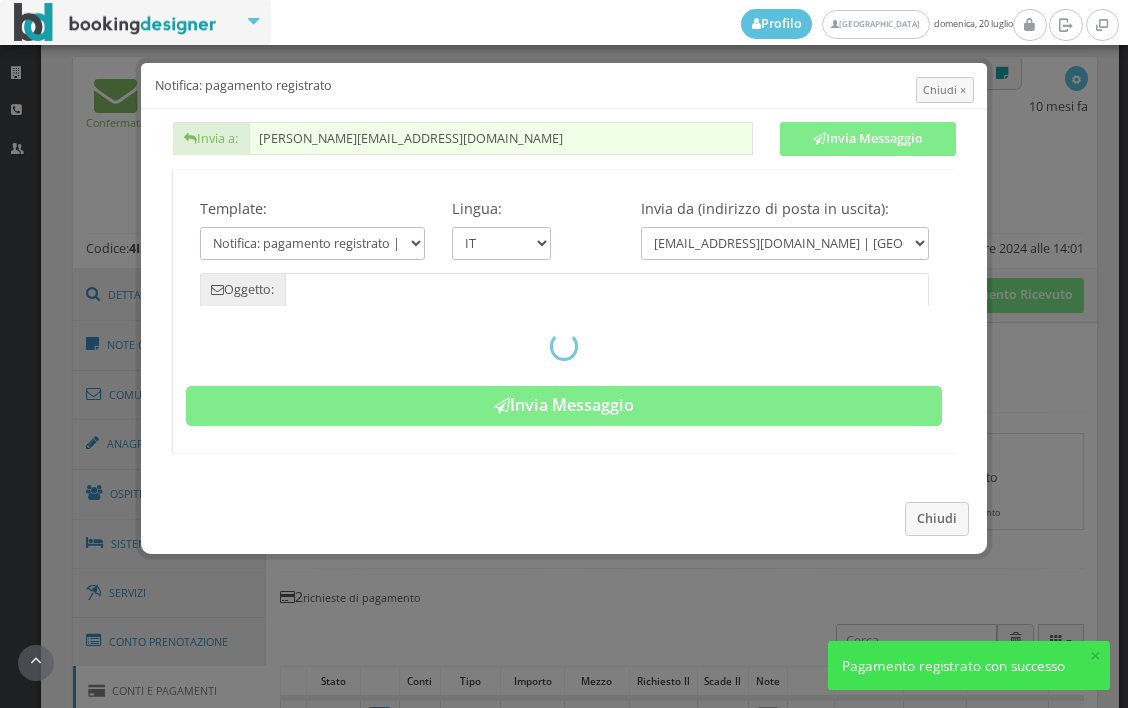 type on "Pagamento registrato - Prenotazione: 4I56T92162 - Roberto Anselmo" 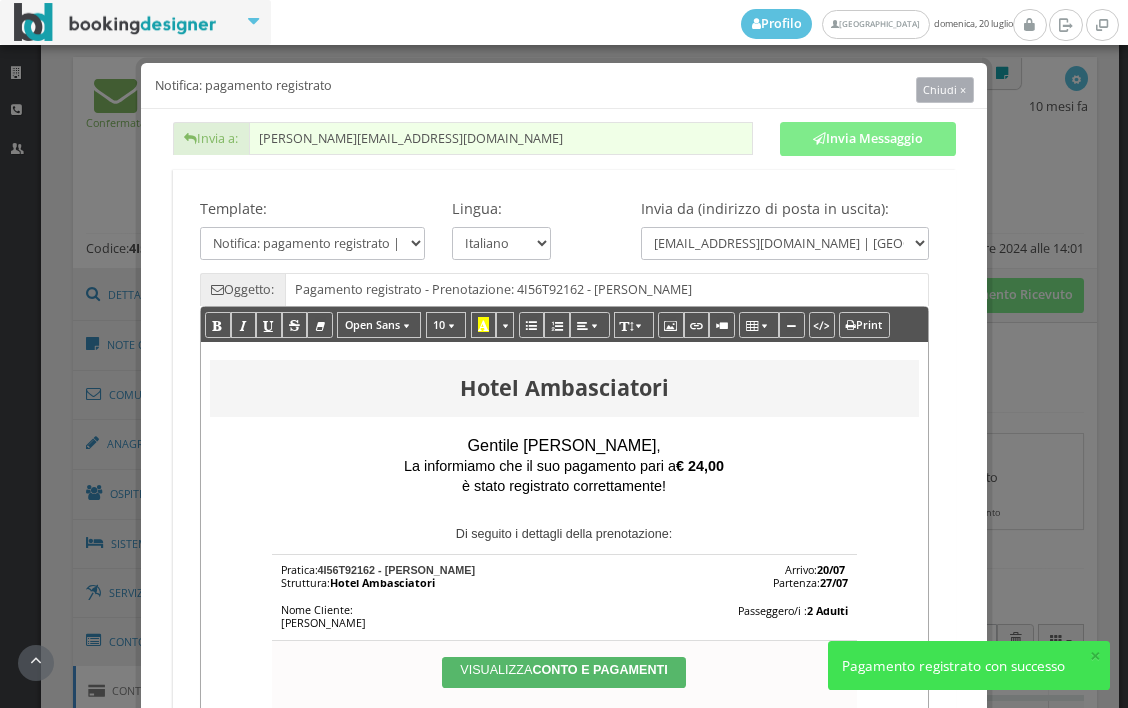 click on "Chiudi ×" at bounding box center [944, 89] 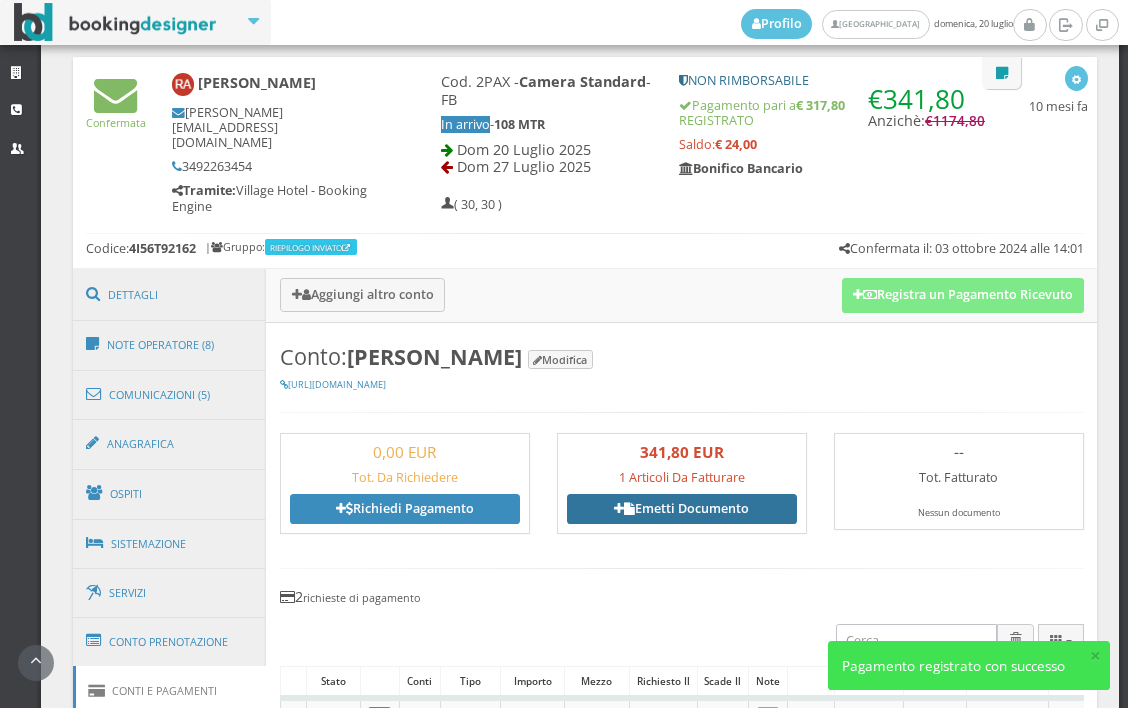 click on "Emetti Documento" at bounding box center (682, 509) 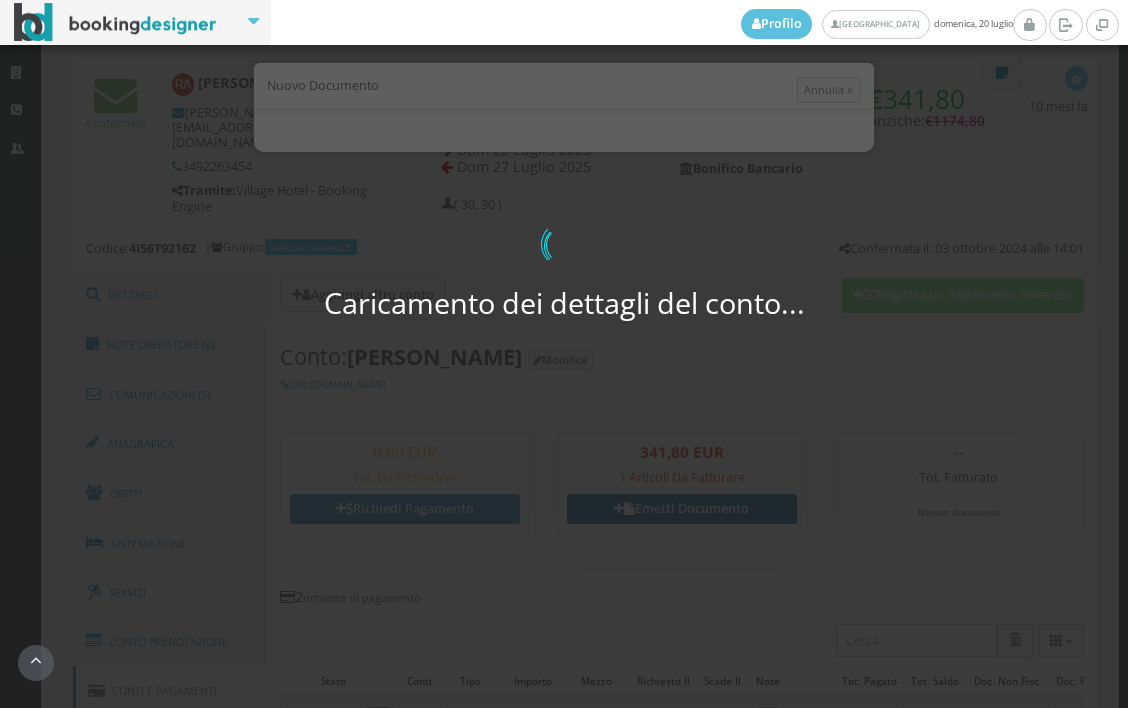 select on "PF" 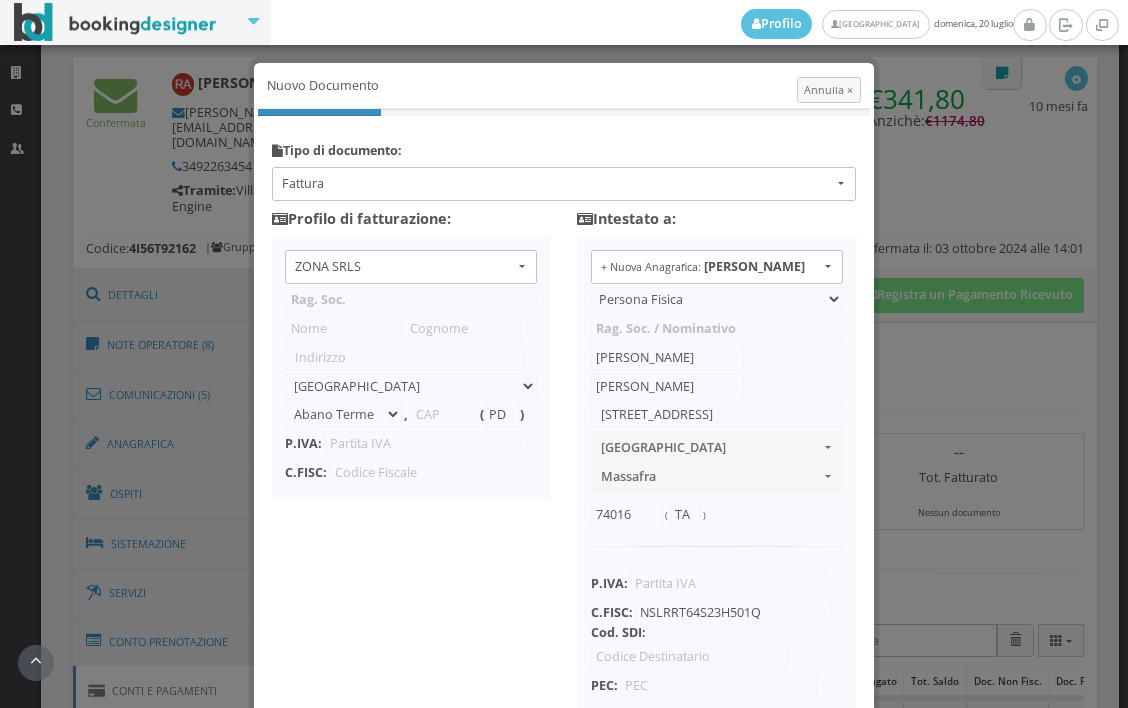 type on "ZONA SRLS" 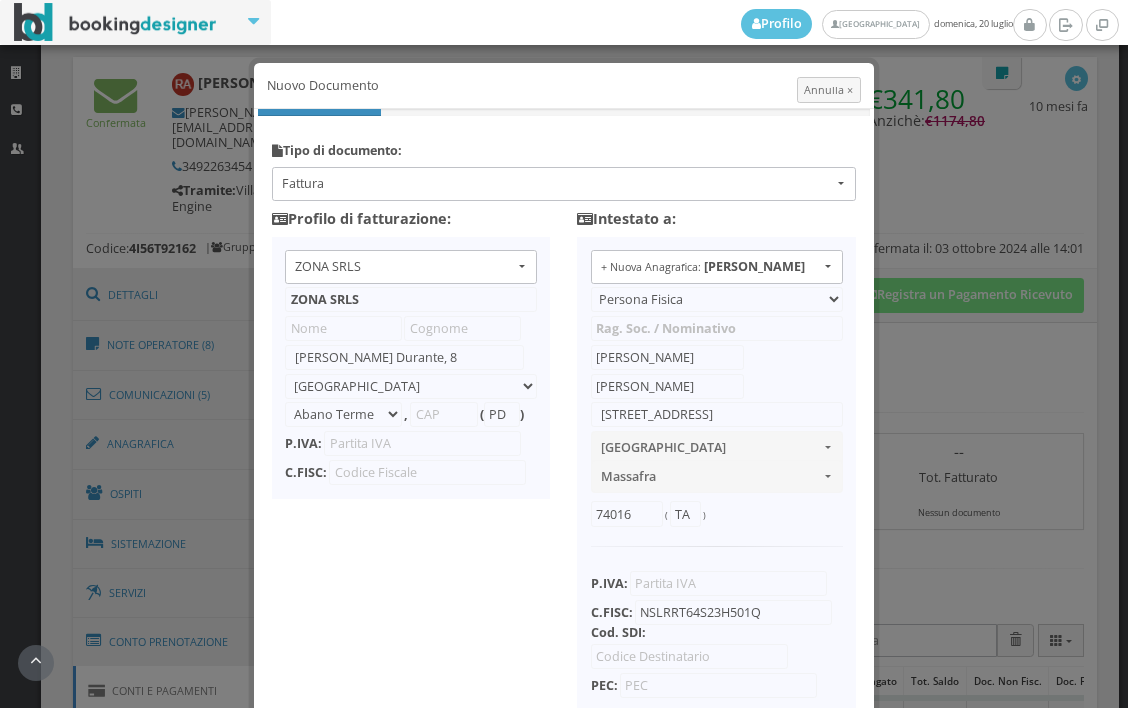 select on "Frattamaggiore" 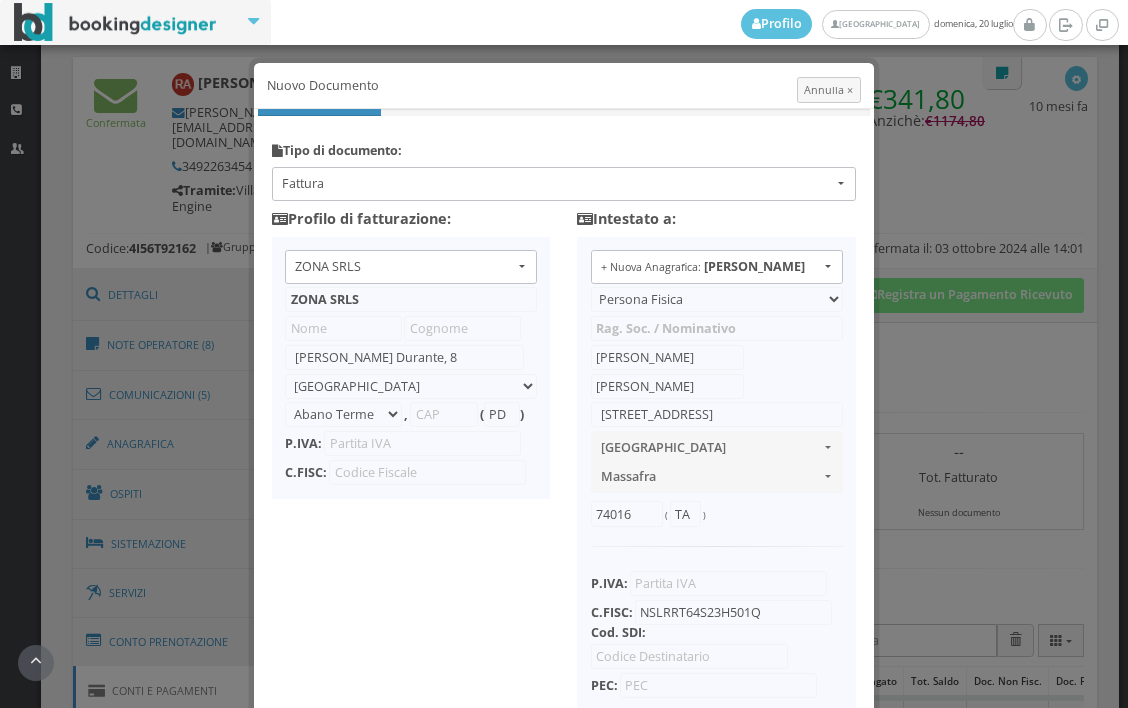 type on "80027" 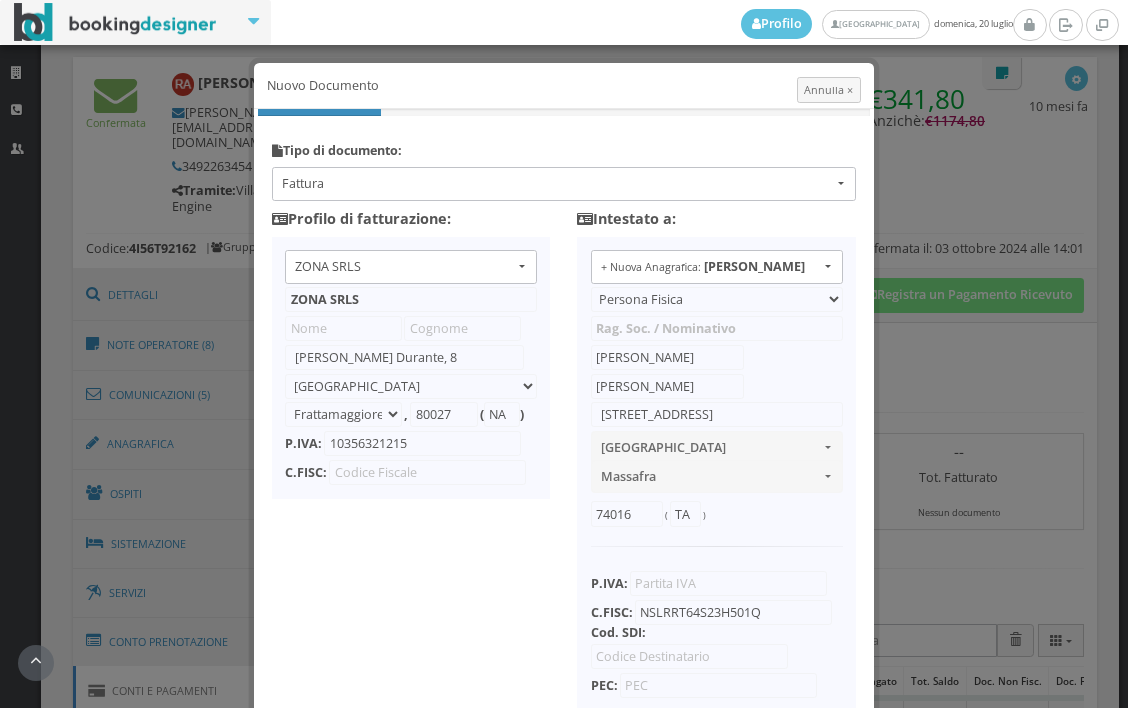 scroll, scrollTop: 184, scrollLeft: 0, axis: vertical 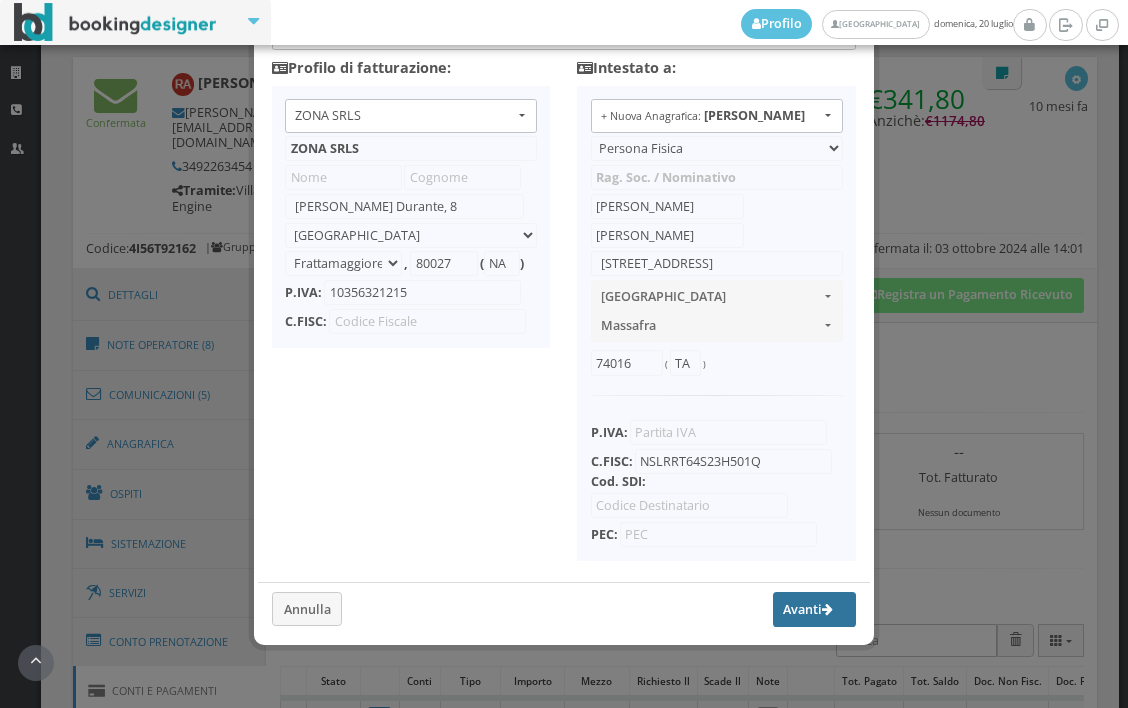 click on "Avanti" at bounding box center (815, 609) 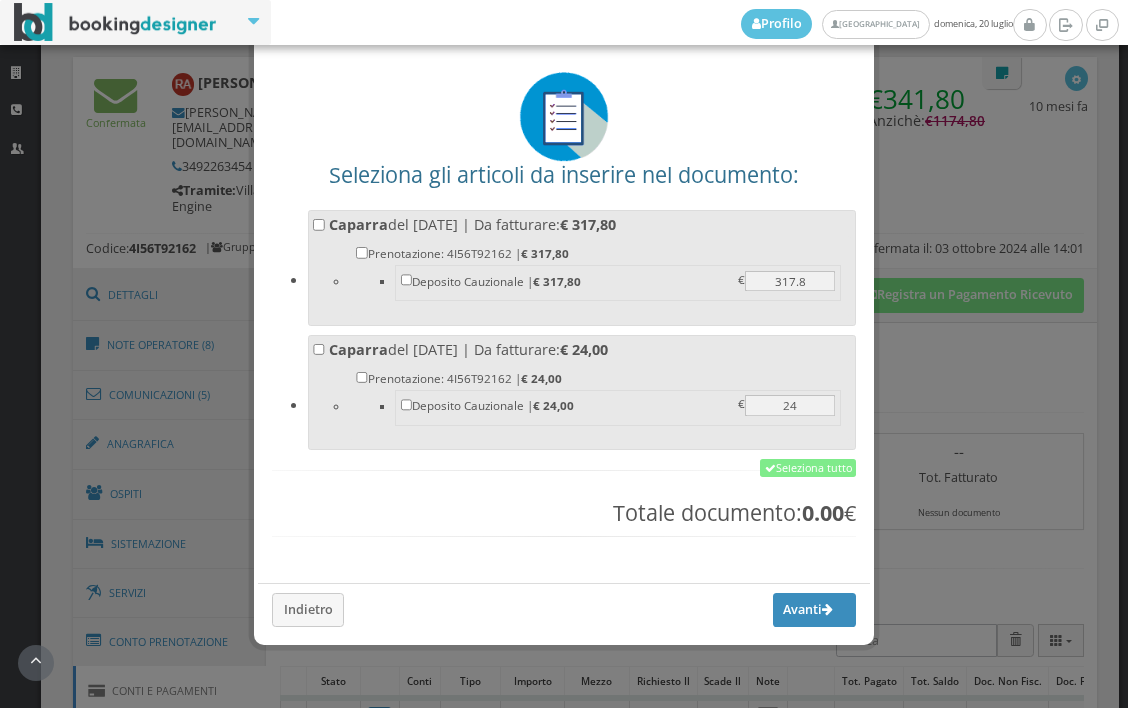 scroll, scrollTop: 78, scrollLeft: 0, axis: vertical 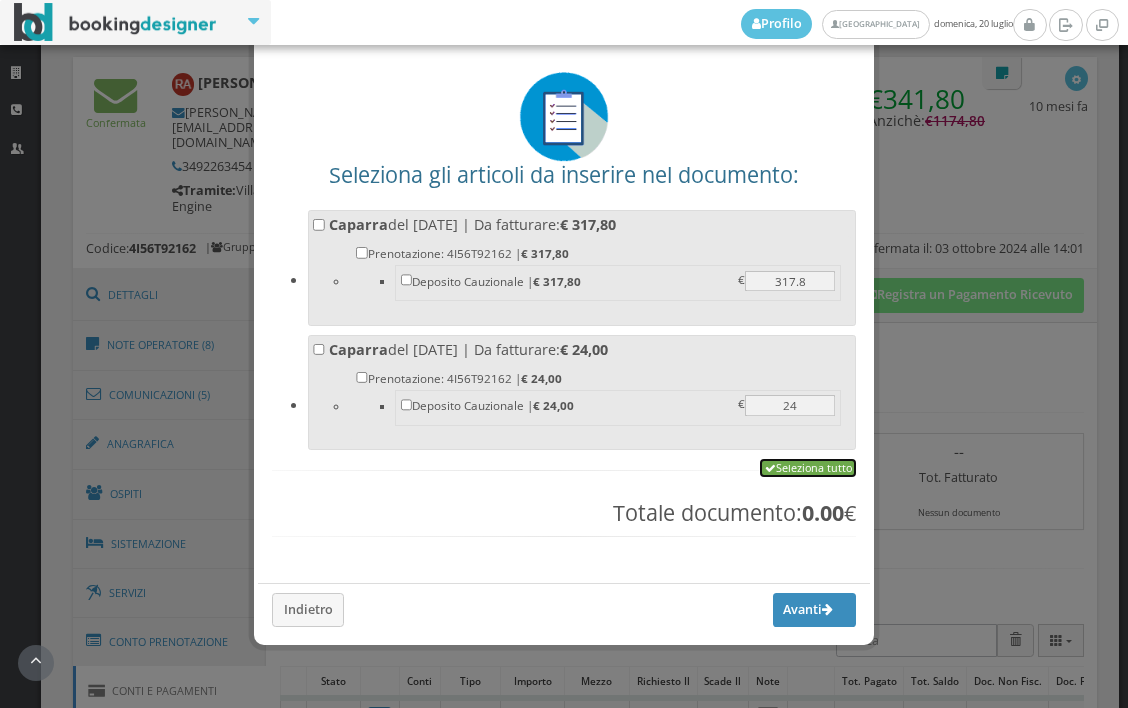 click on "Seleziona tutto" at bounding box center [808, 468] 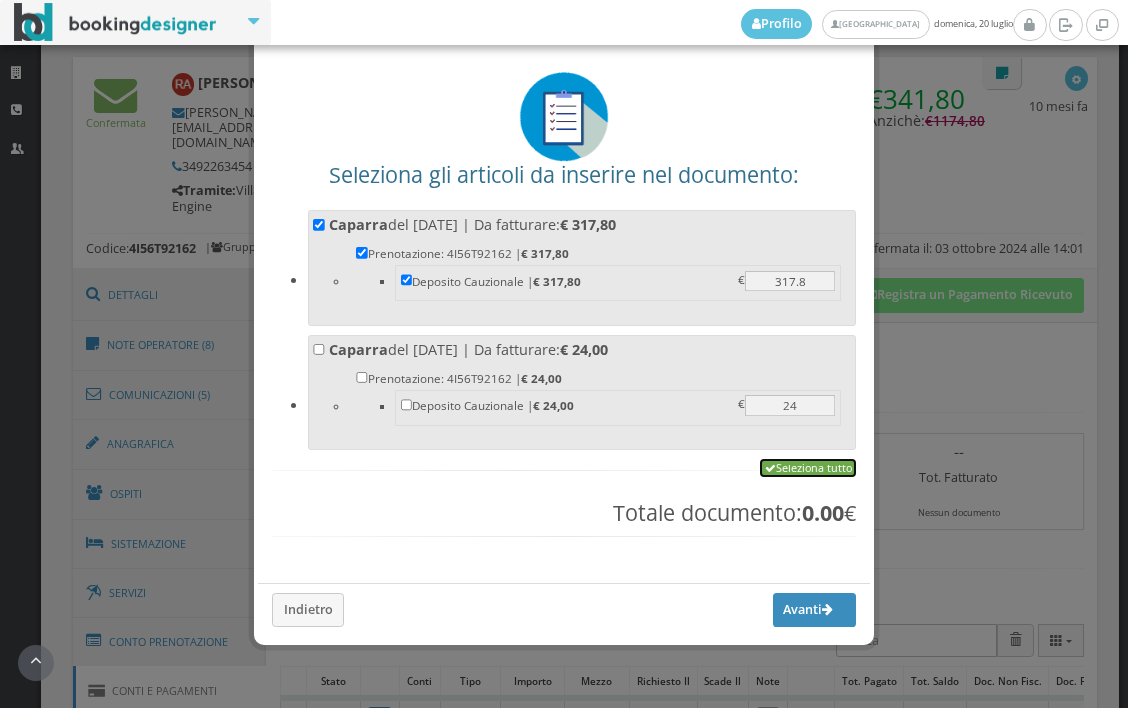 checkbox on "true" 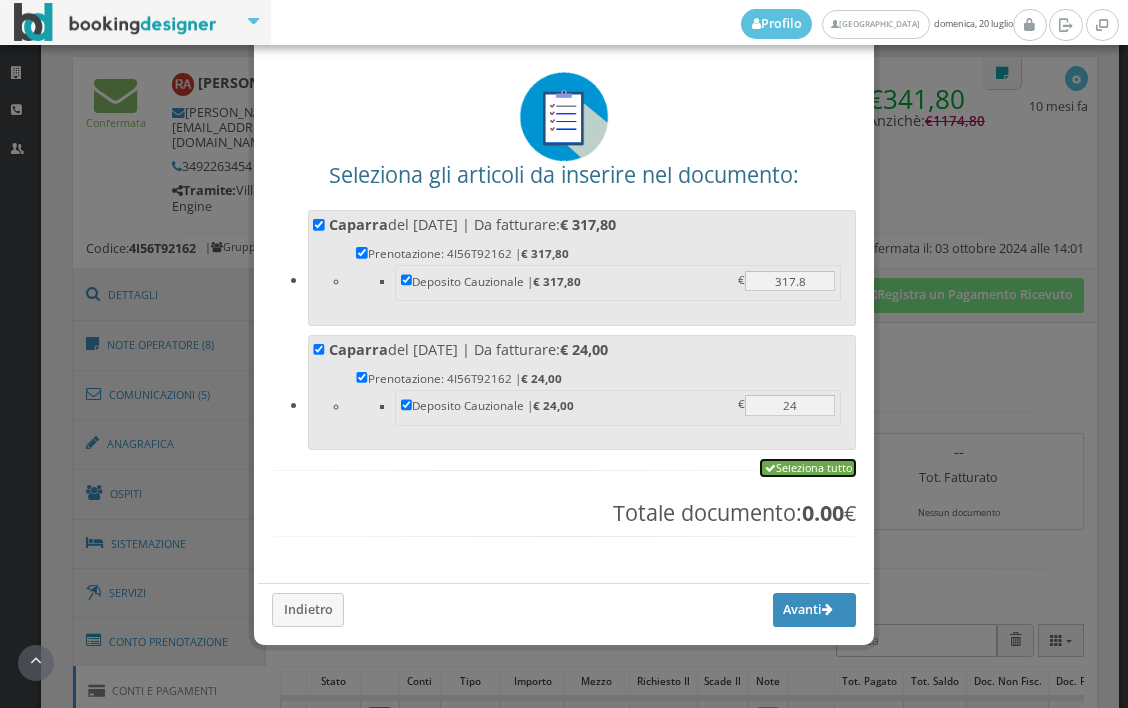 checkbox on "true" 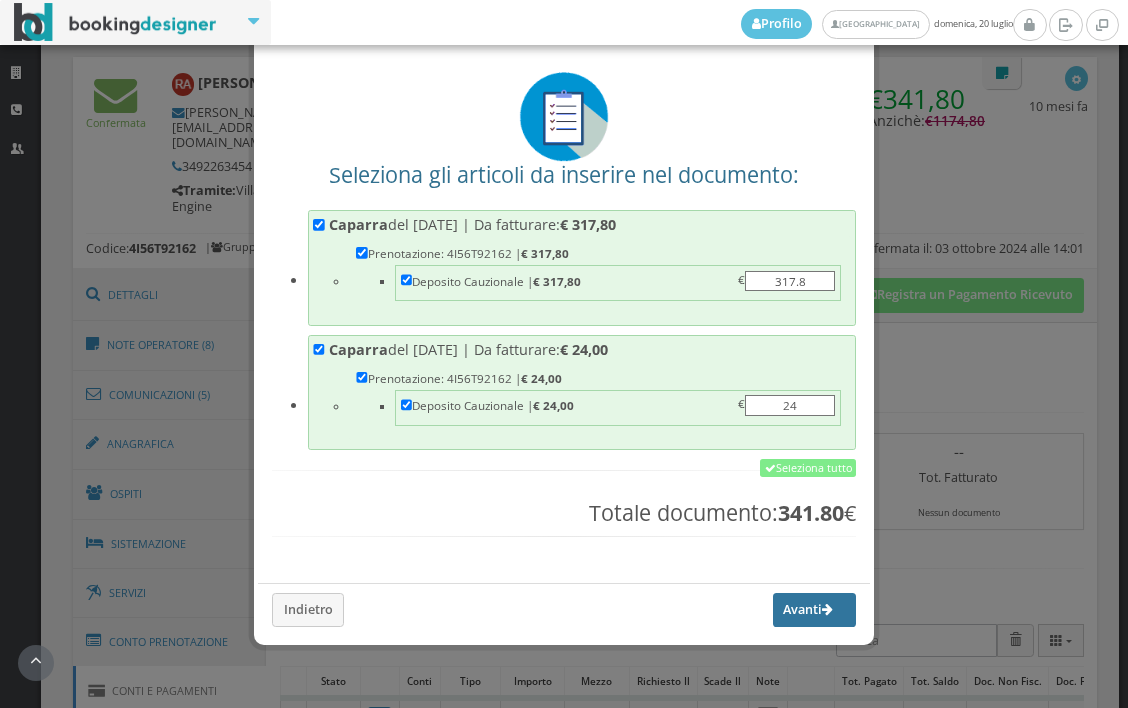 click on "Avanti" at bounding box center [815, 610] 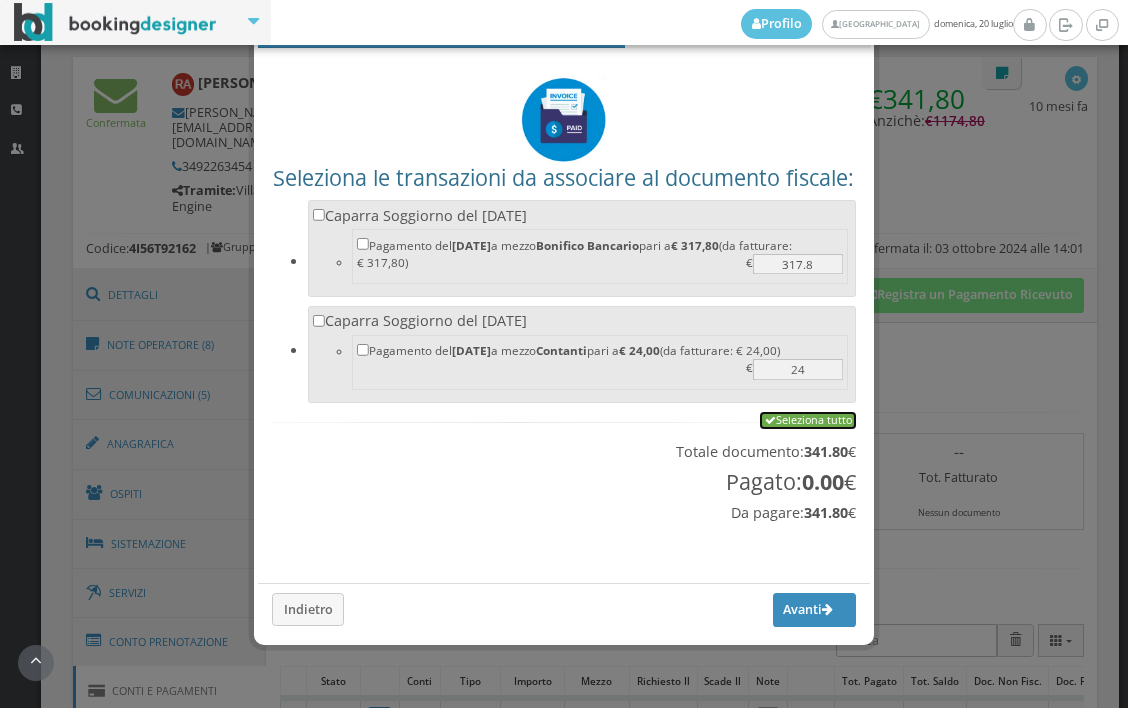 click on "Seleziona tutto" at bounding box center (808, 421) 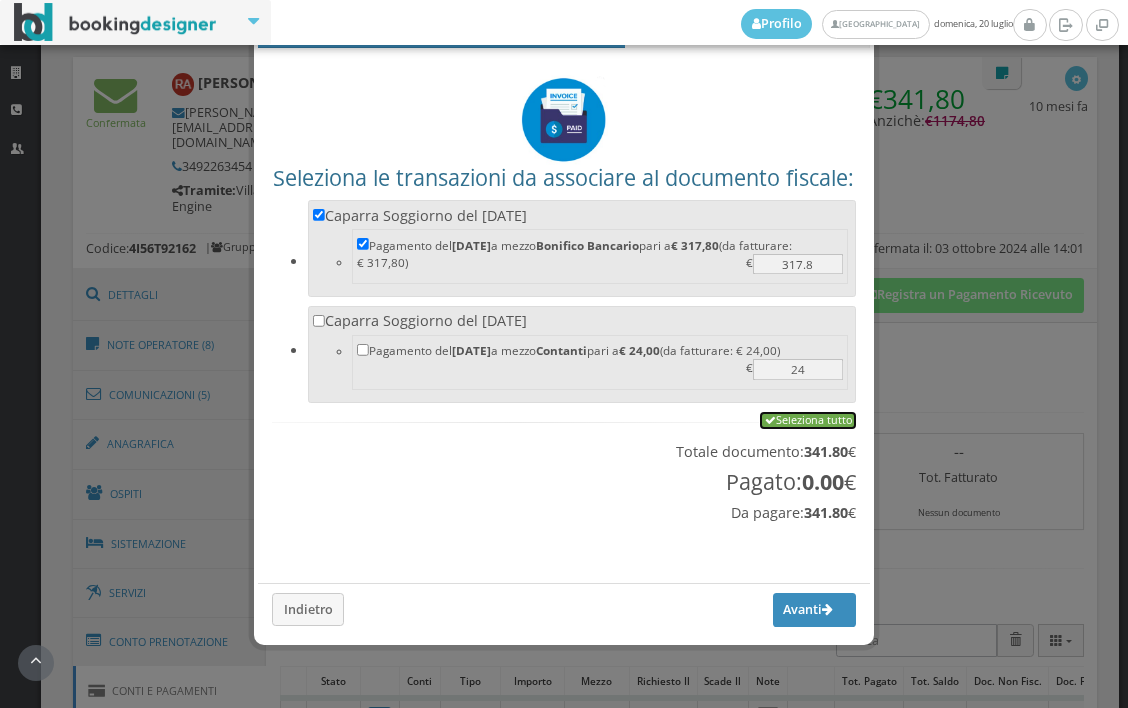 checkbox on "true" 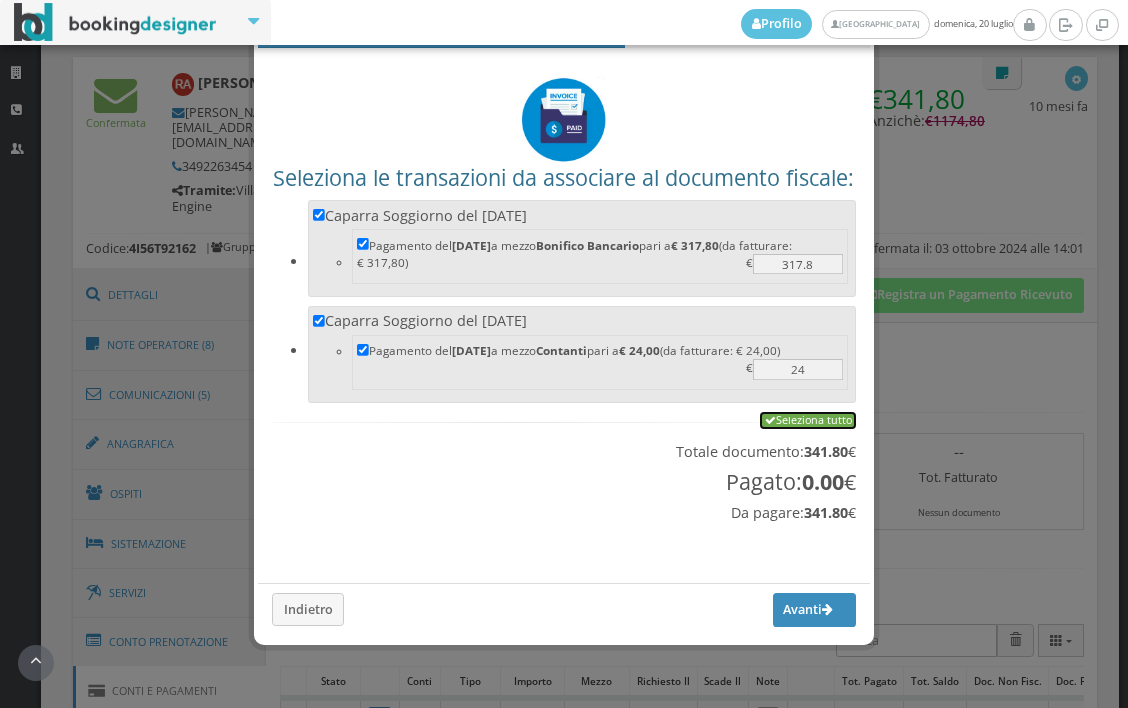 checkbox on "true" 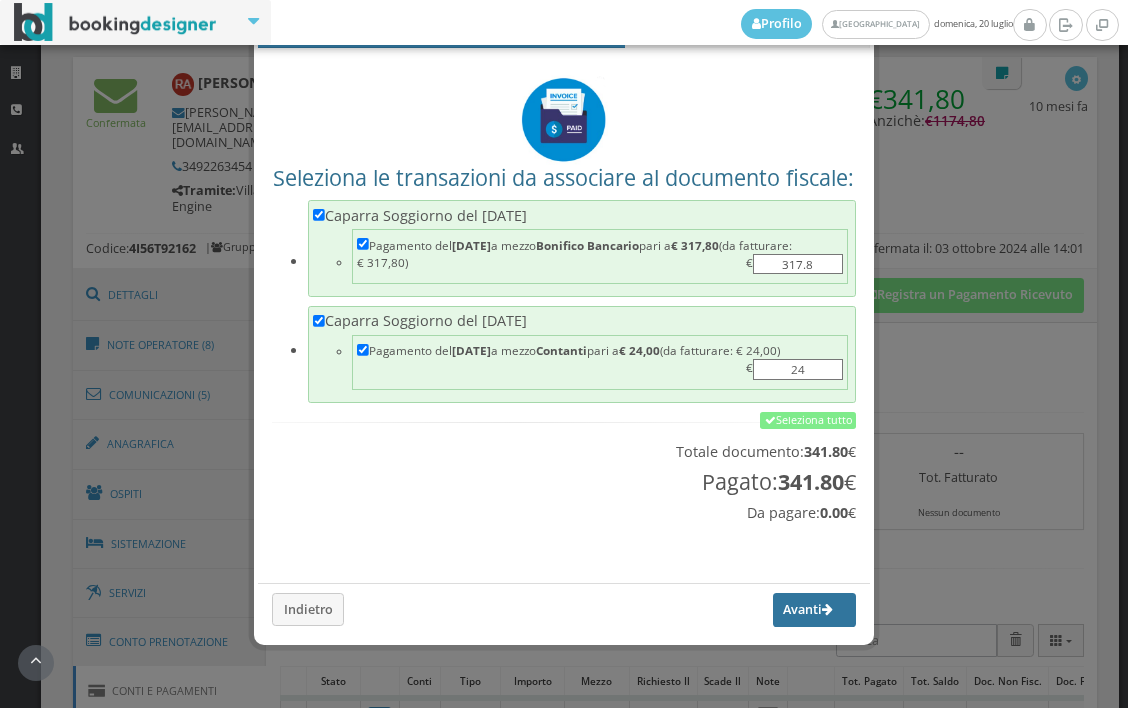 click on "Avanti" at bounding box center [815, 610] 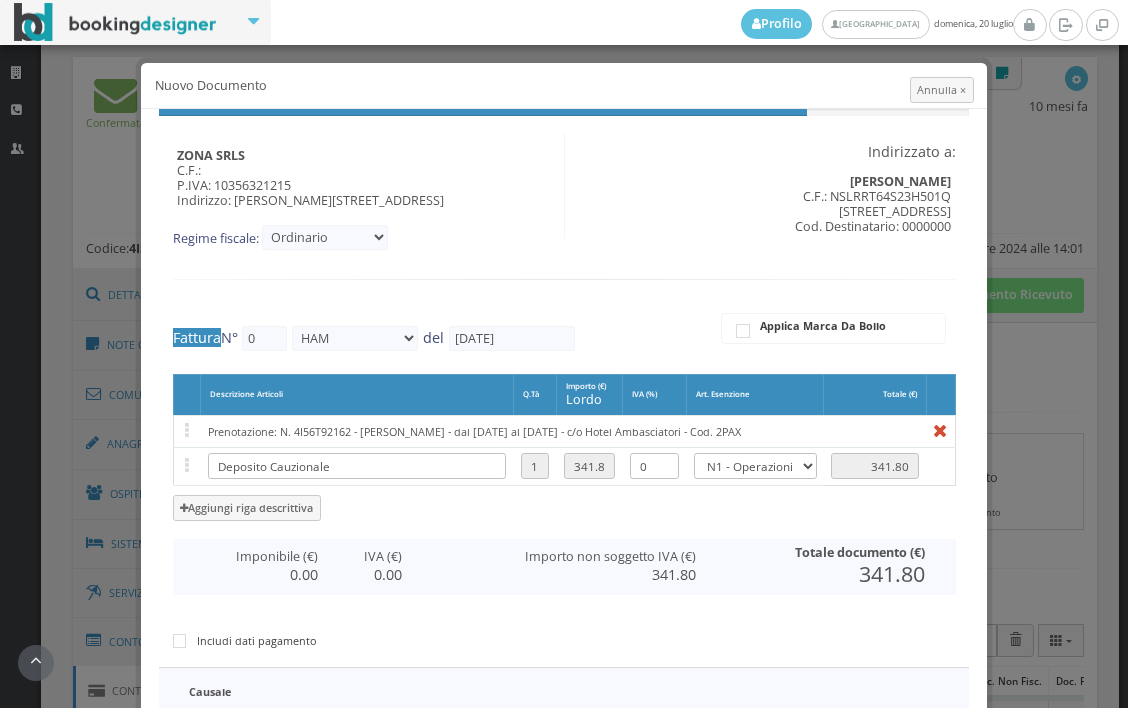 type on "326" 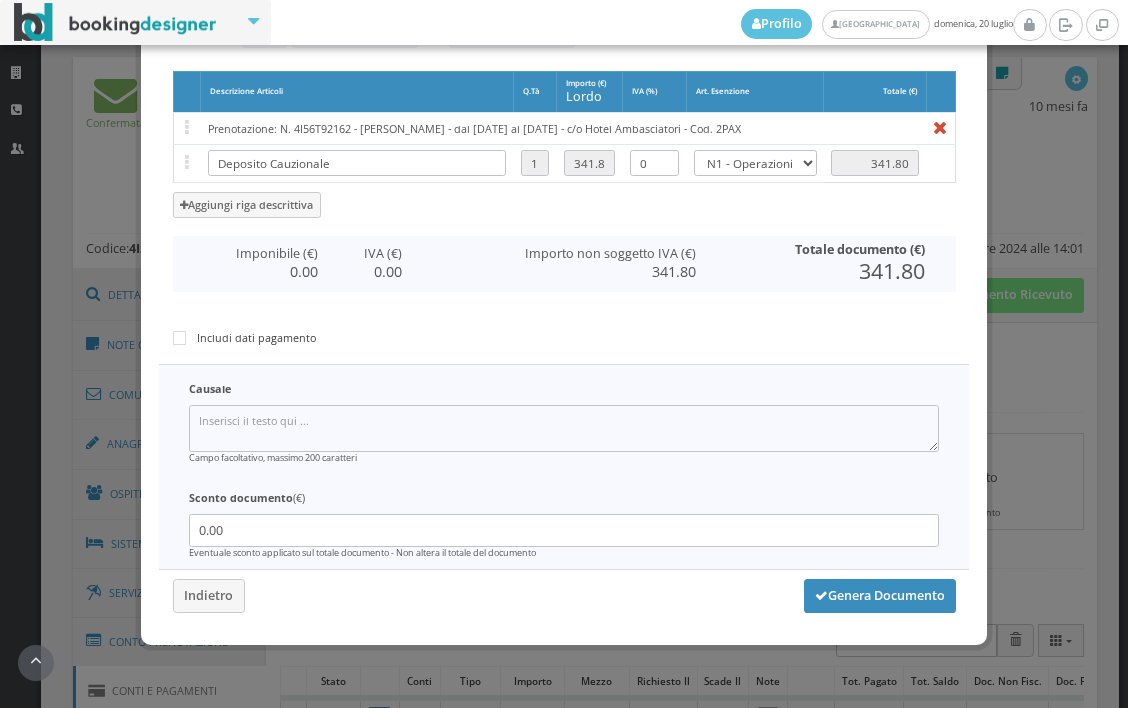 scroll, scrollTop: 0, scrollLeft: 0, axis: both 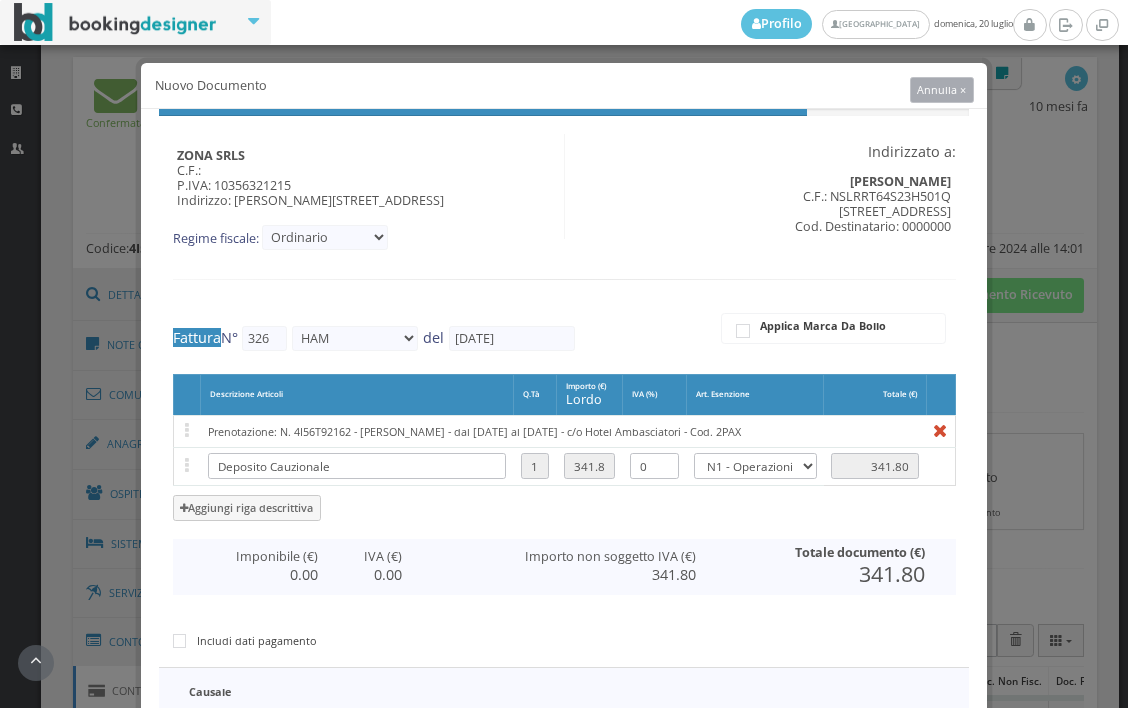 click on "Annulla ×" at bounding box center [942, 90] 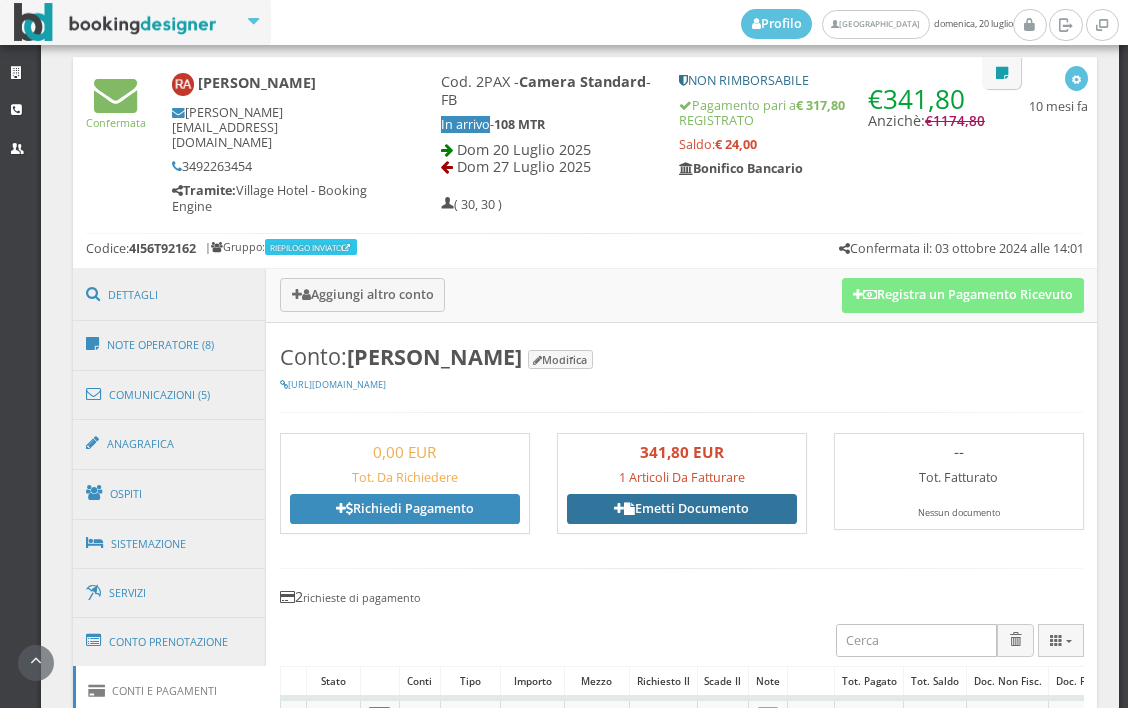 click on "Emetti Documento" at bounding box center (682, 509) 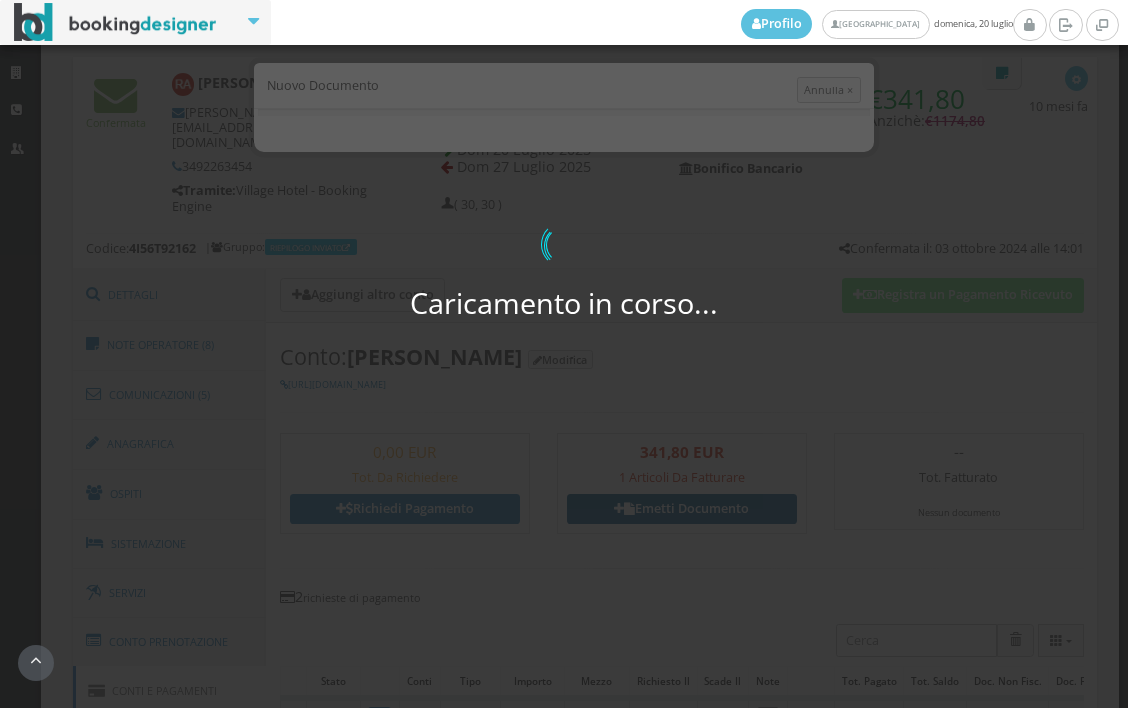 scroll, scrollTop: 0, scrollLeft: 0, axis: both 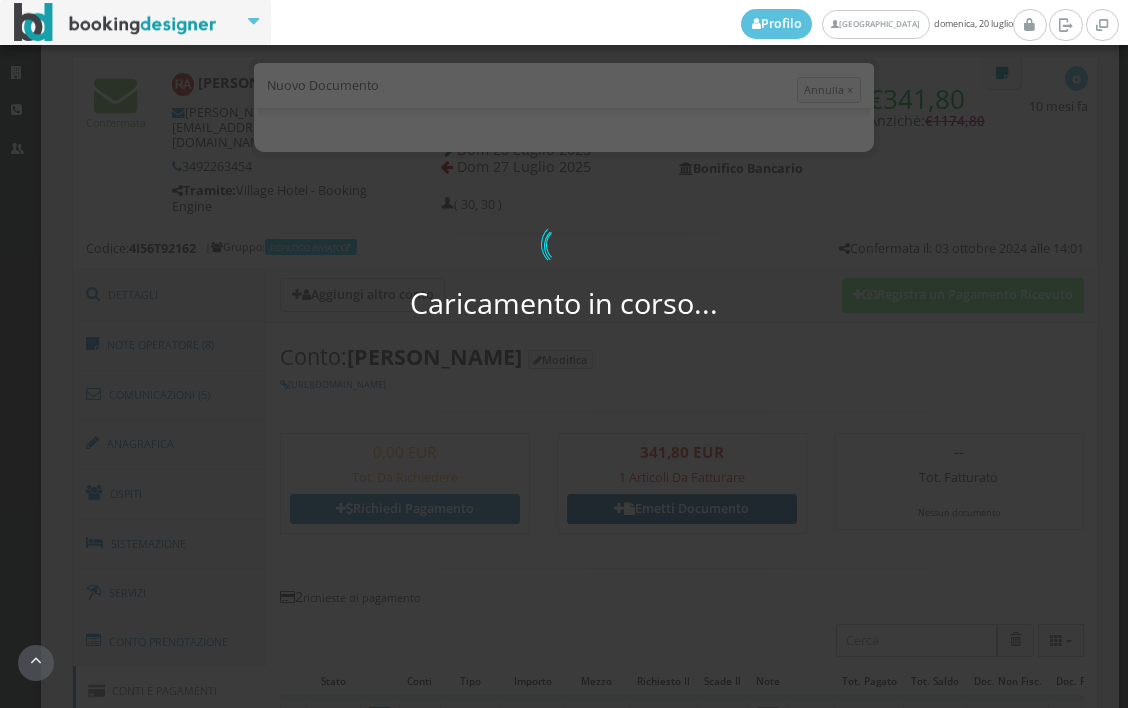 select on "PF" 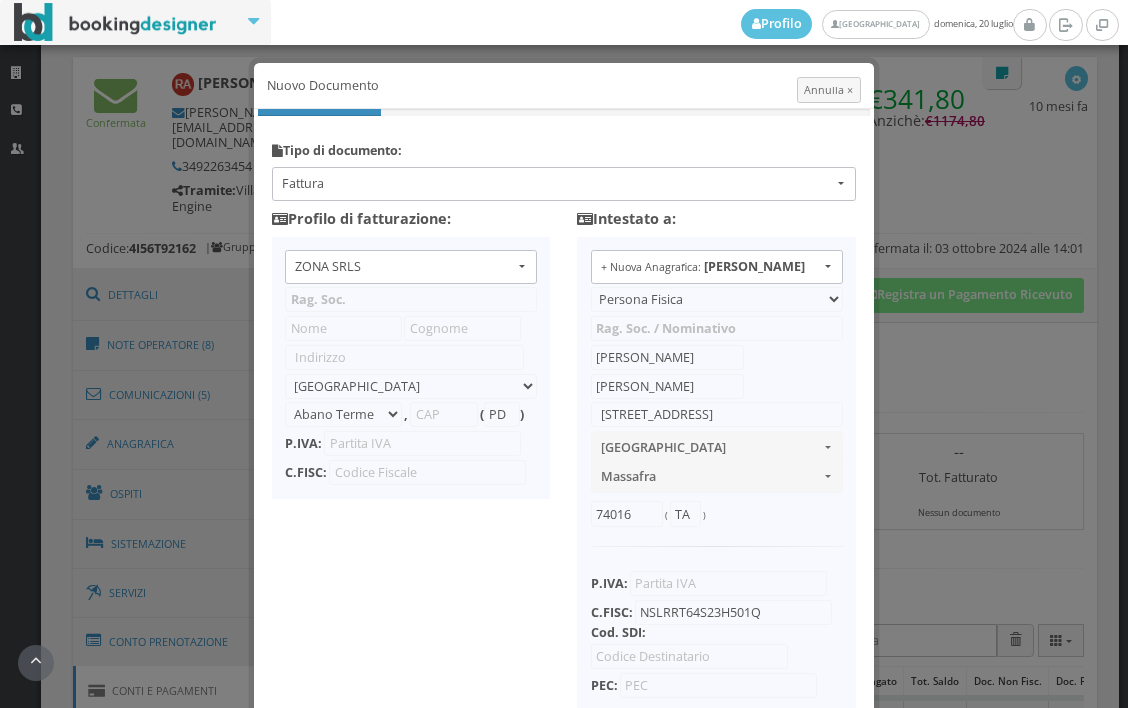 type on "ZONA SRLS" 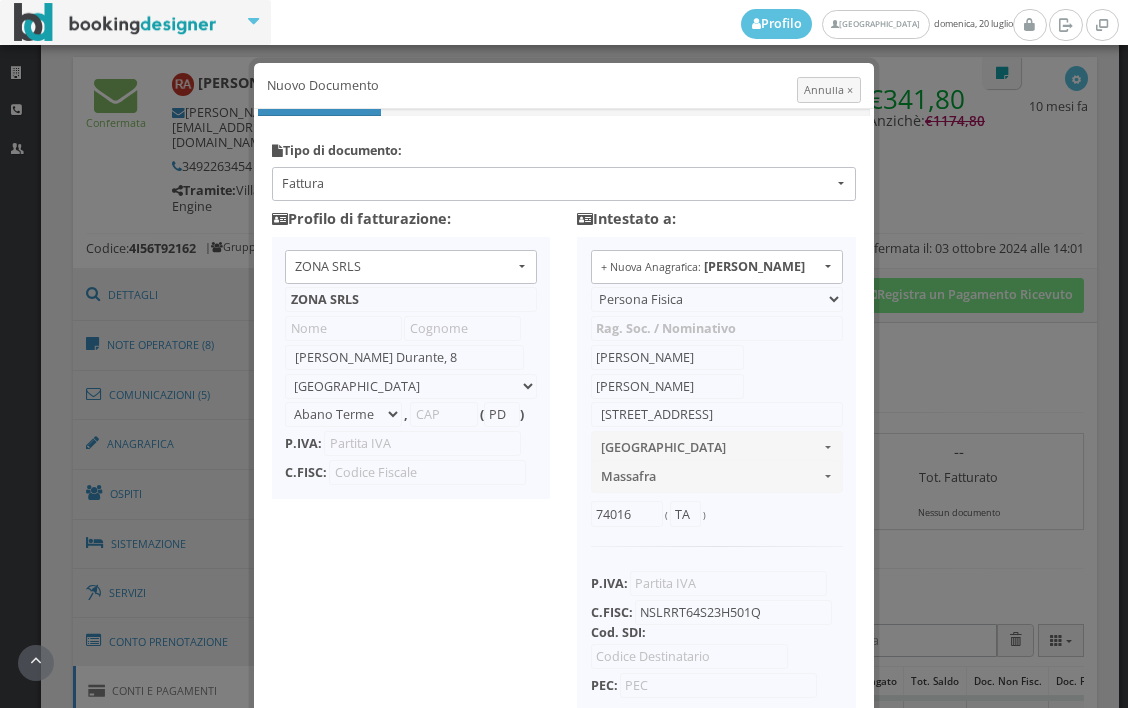 select on "Frattamaggiore" 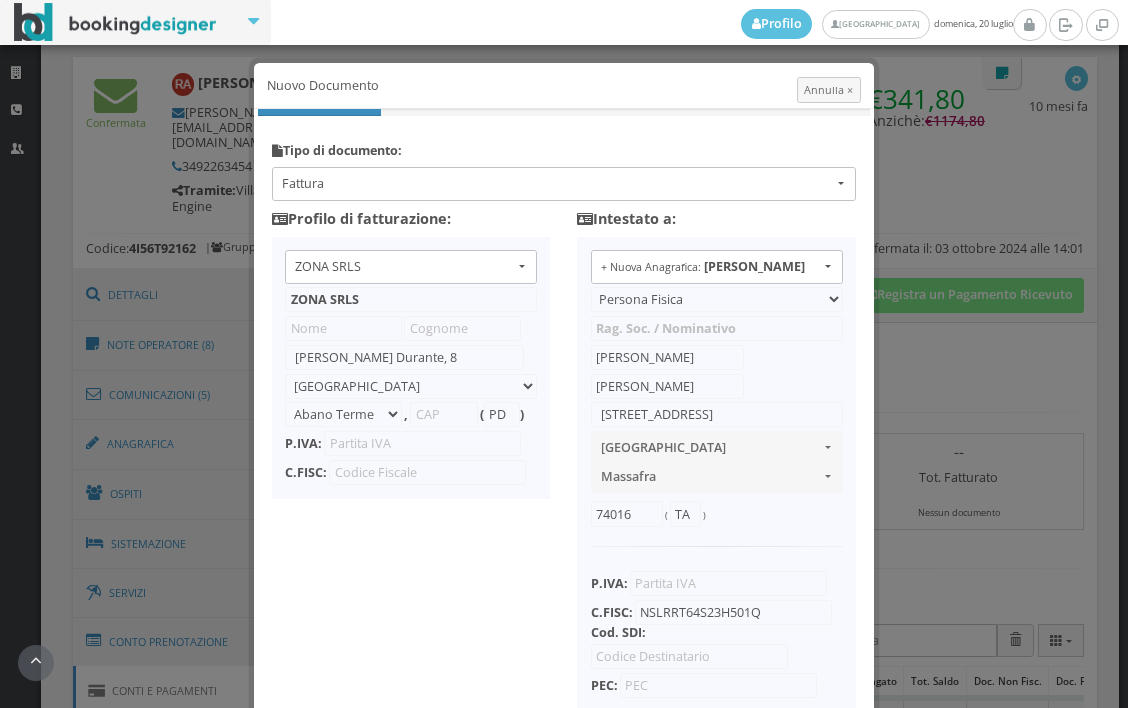 type on "80027" 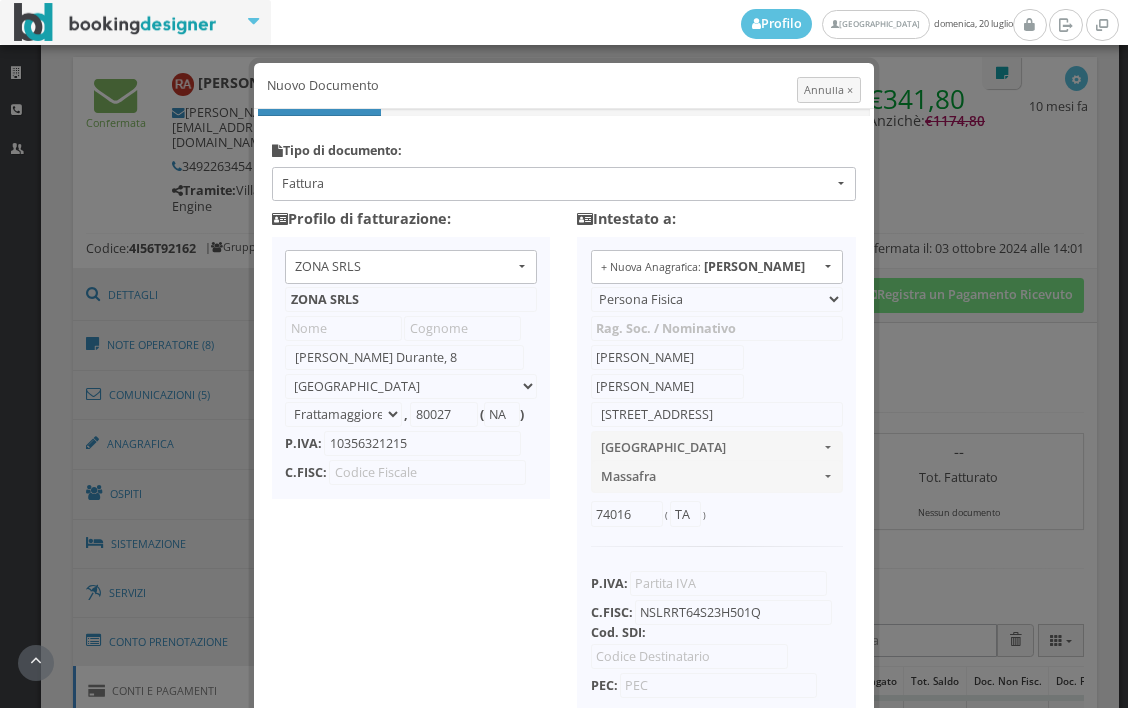 scroll, scrollTop: 184, scrollLeft: 0, axis: vertical 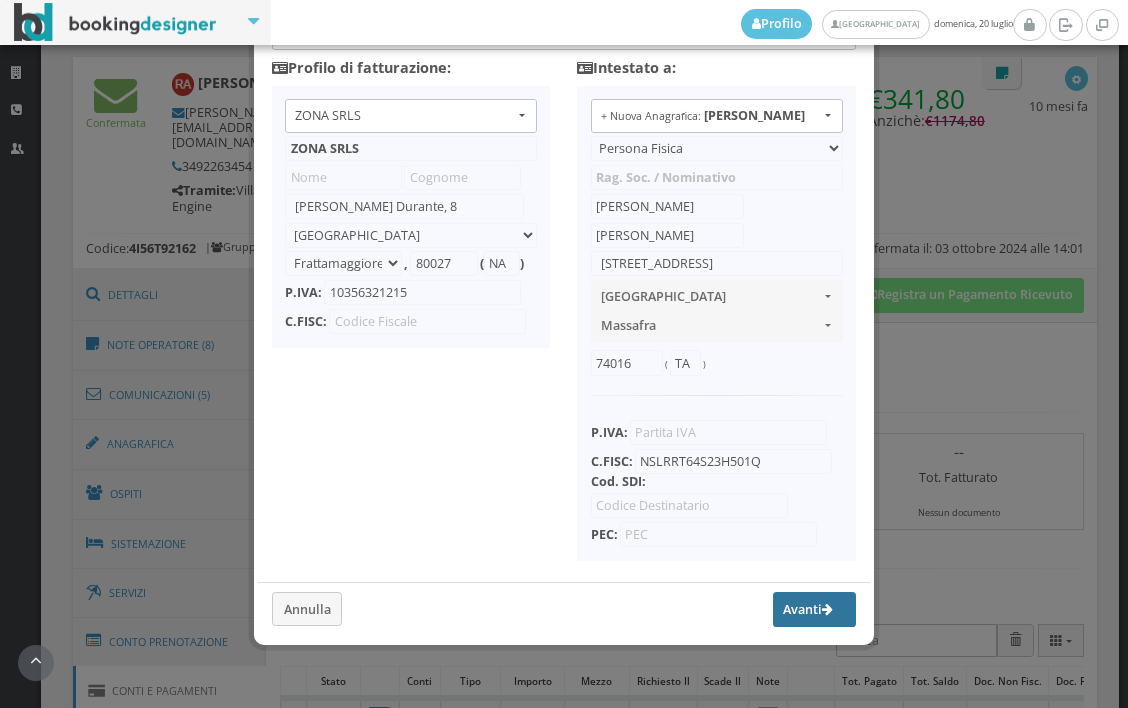 click on "Avanti" at bounding box center [815, 609] 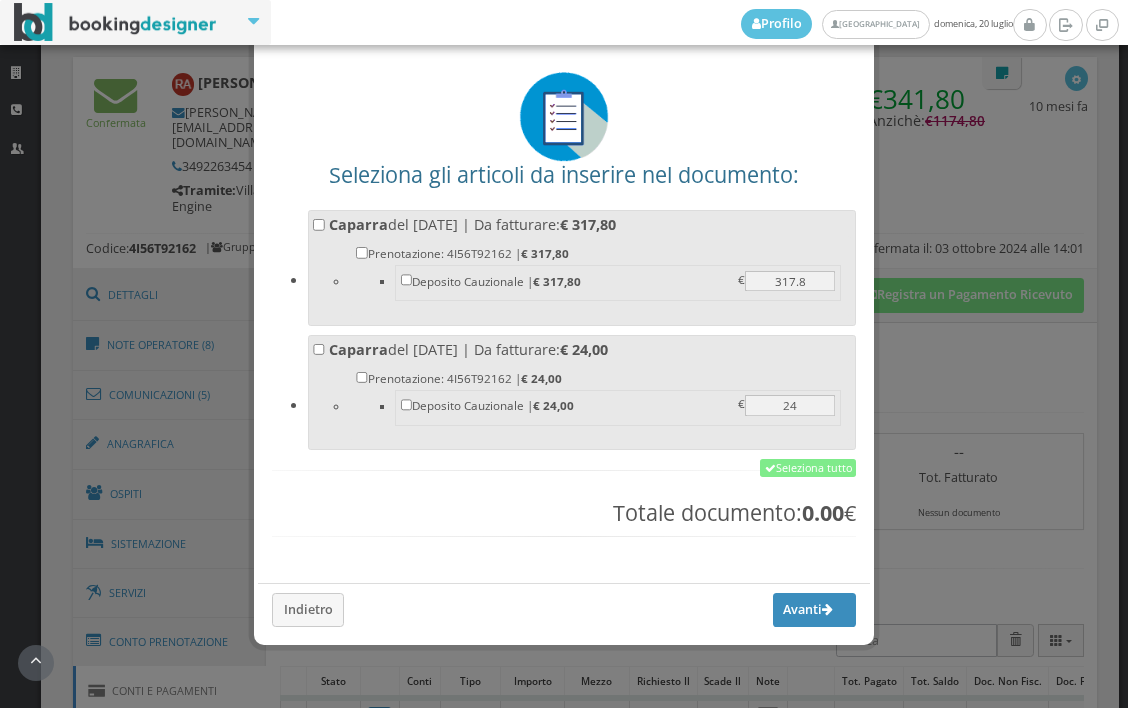 scroll, scrollTop: 78, scrollLeft: 0, axis: vertical 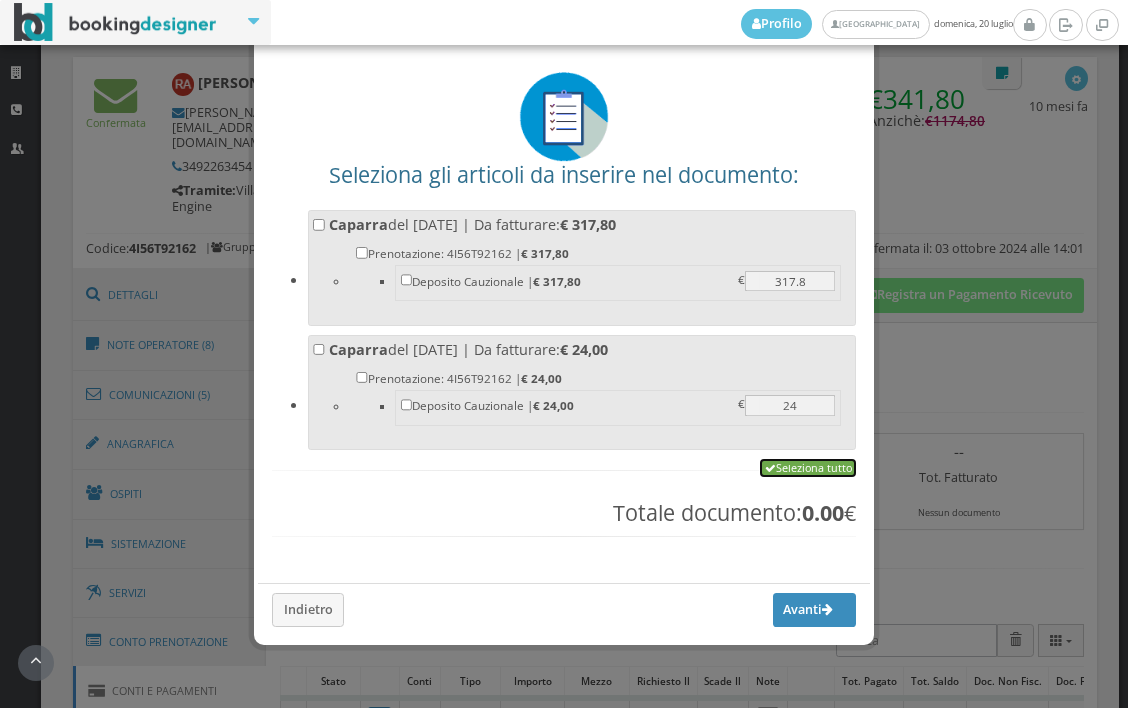 click on "Seleziona tutto" at bounding box center (808, 468) 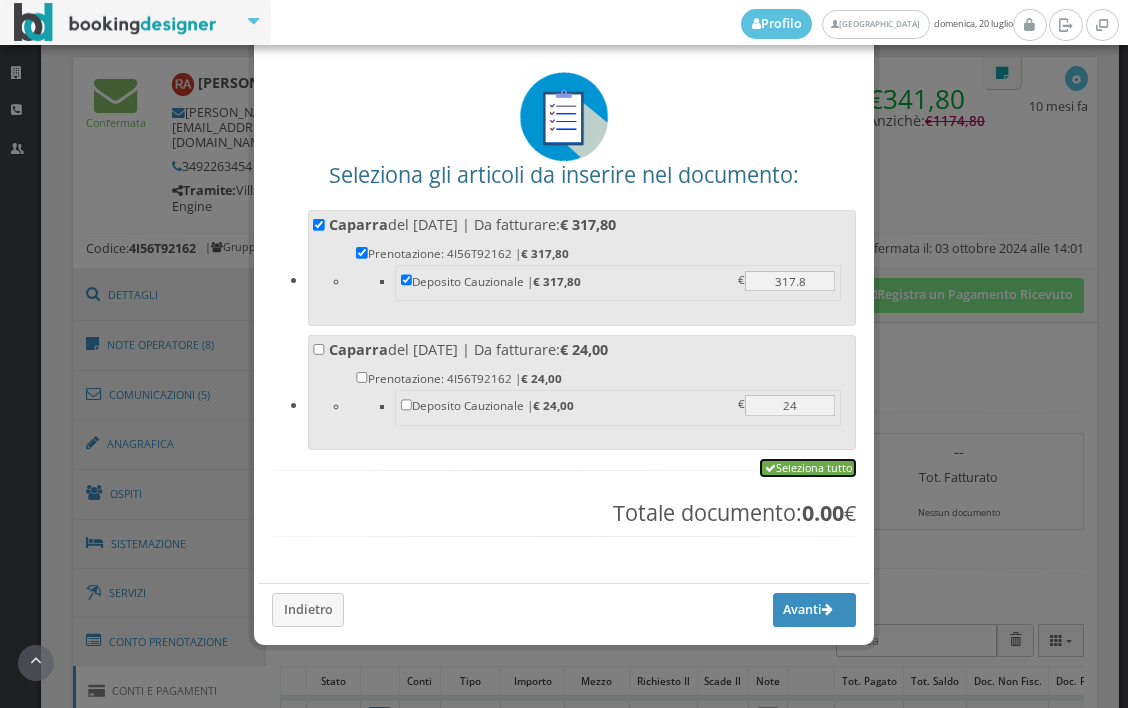 checkbox on "true" 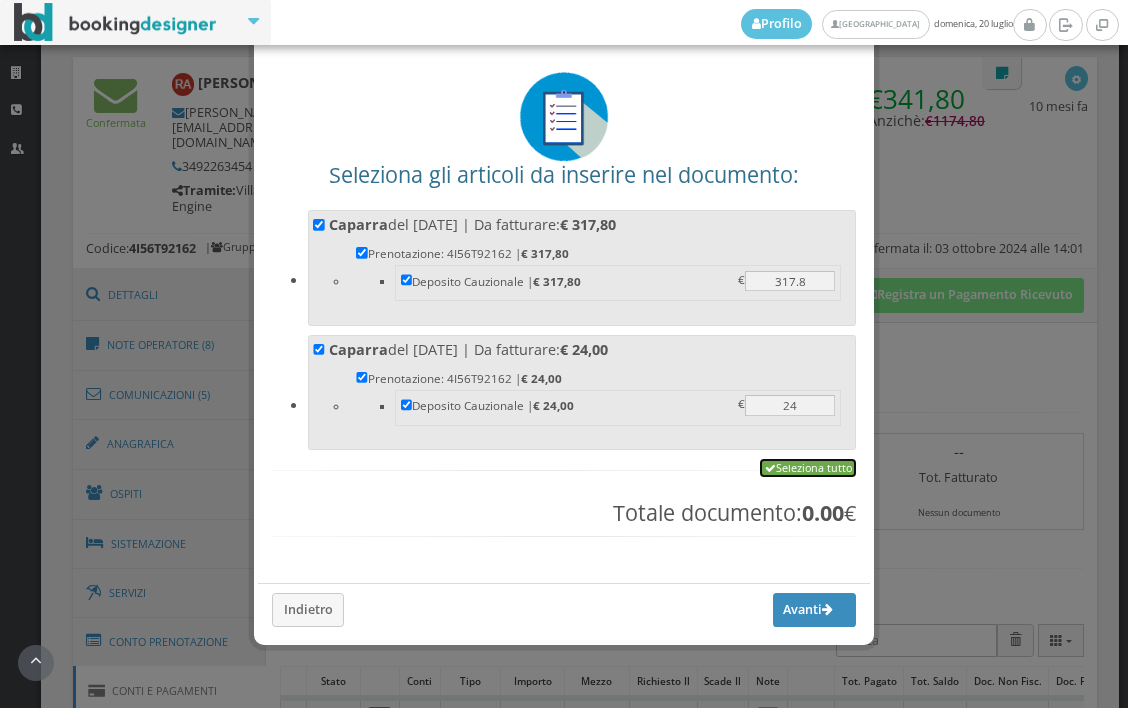 checkbox on "true" 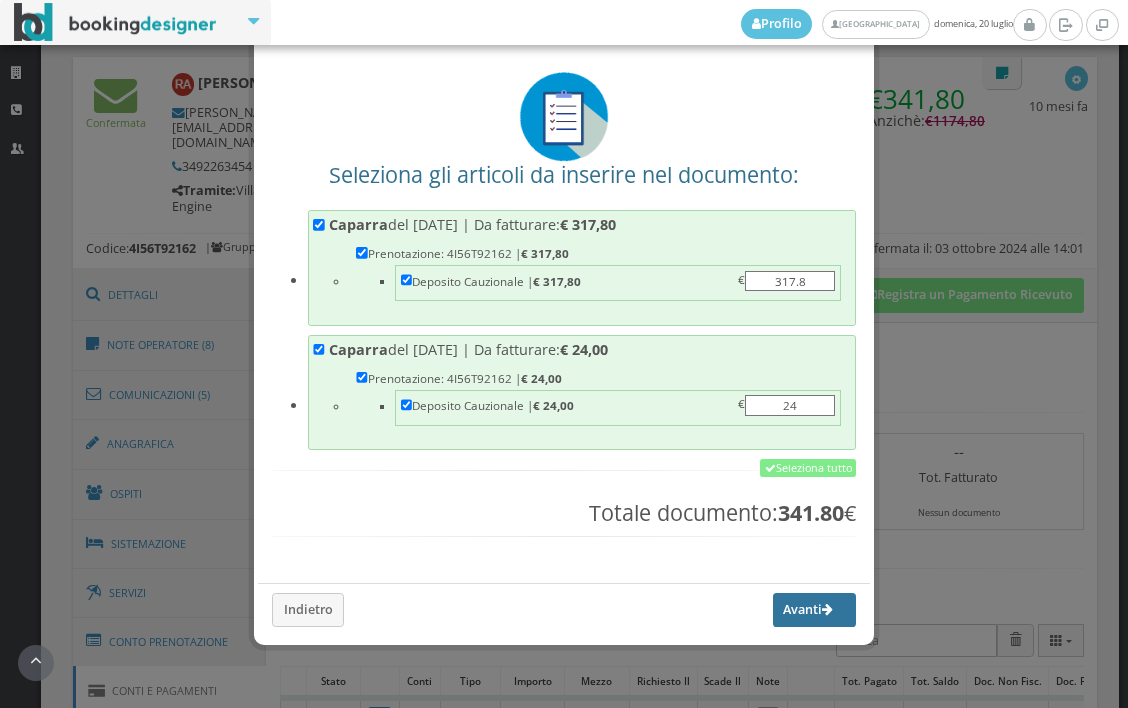 click on "Avanti" at bounding box center [815, 610] 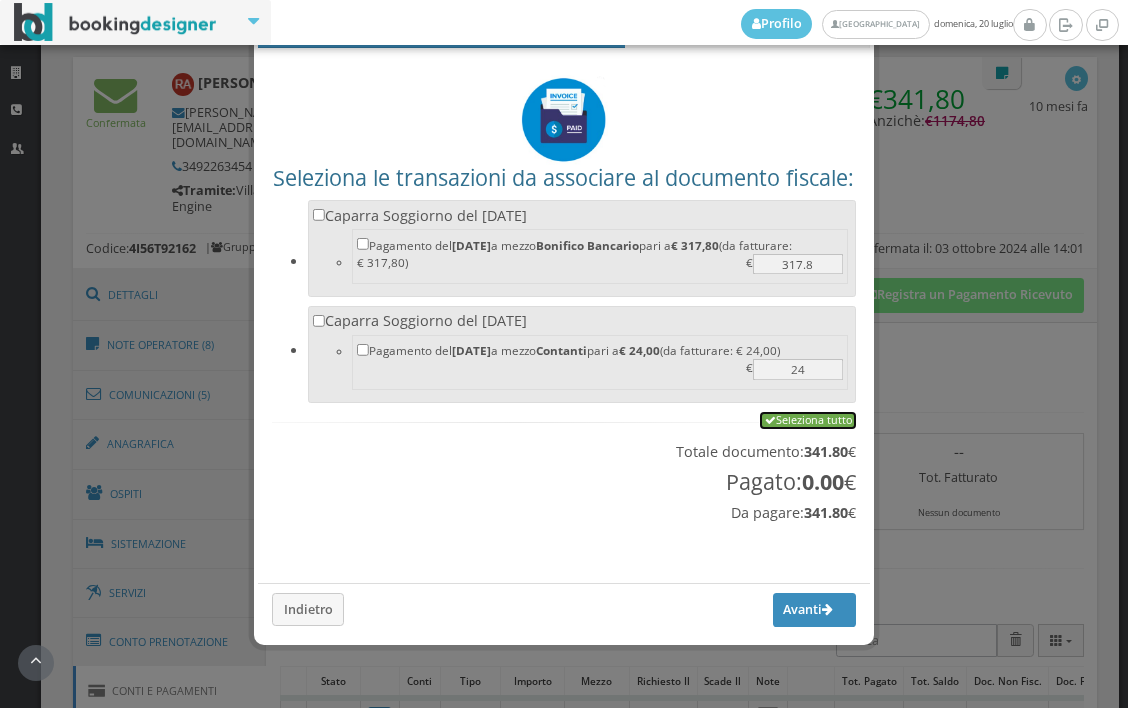 click on "Seleziona tutto" at bounding box center [808, 421] 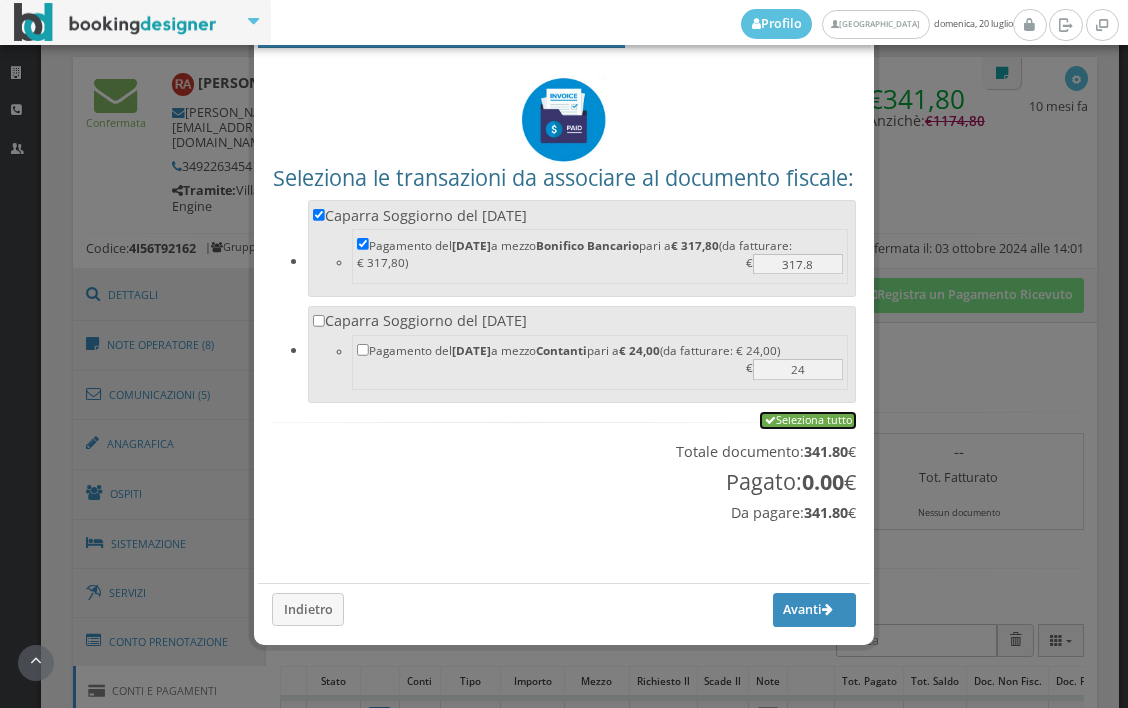 checkbox on "true" 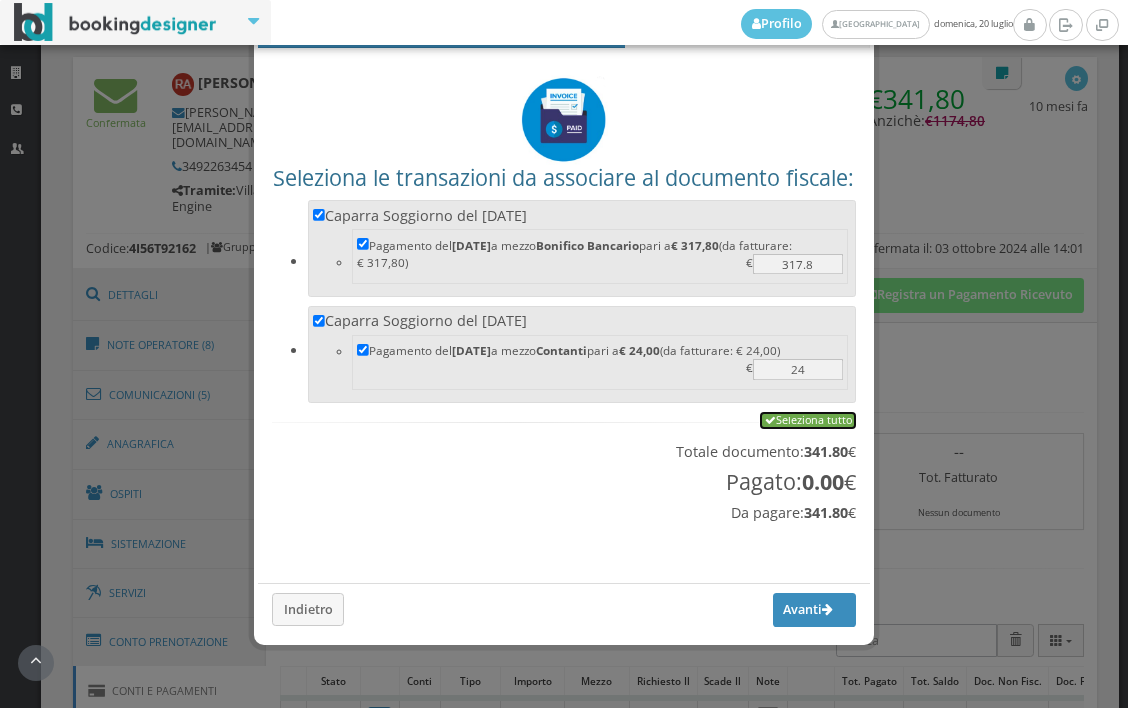 checkbox on "true" 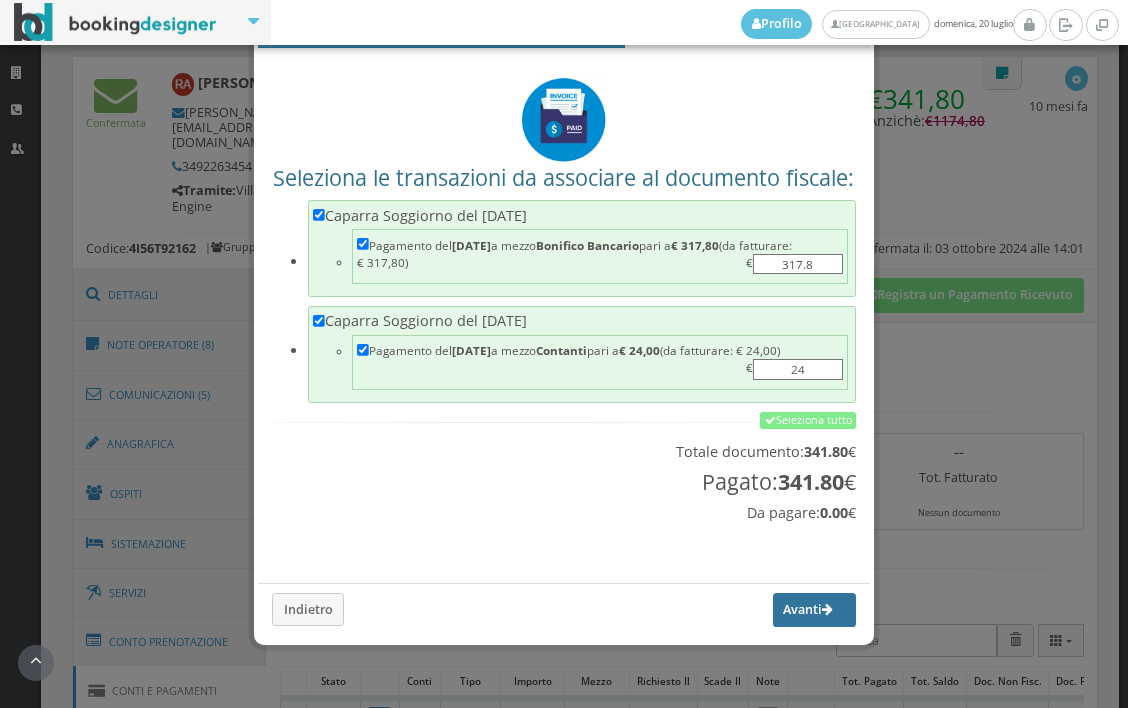 click on "Avanti" at bounding box center (815, 610) 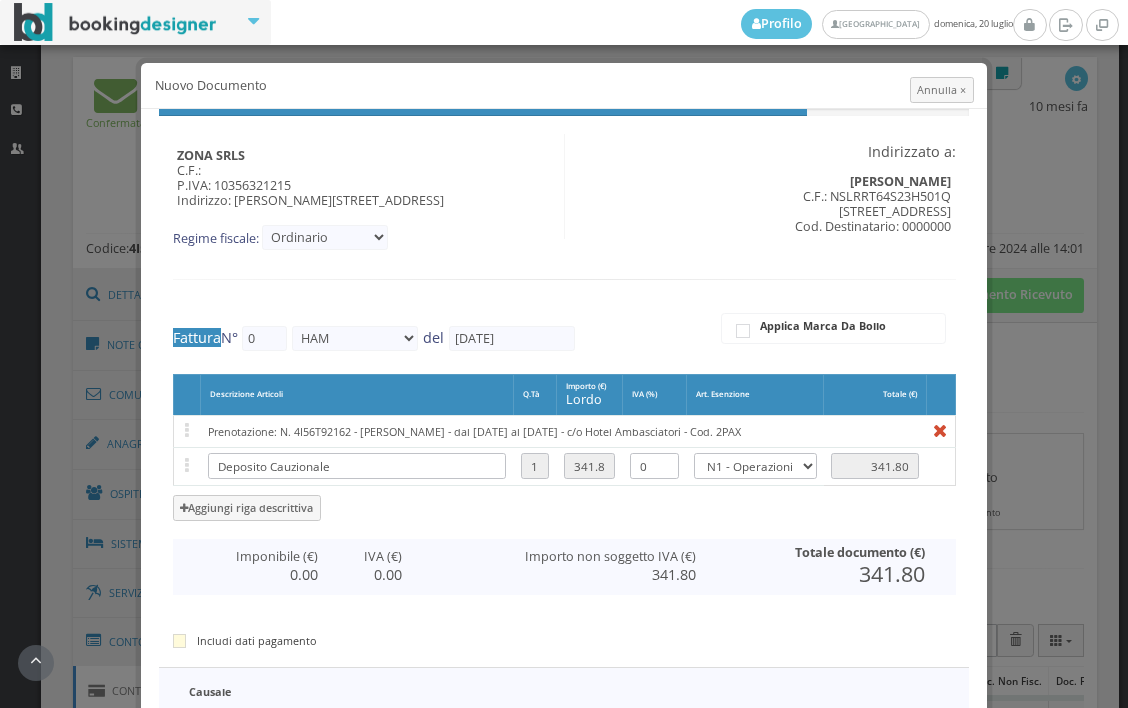 type on "326" 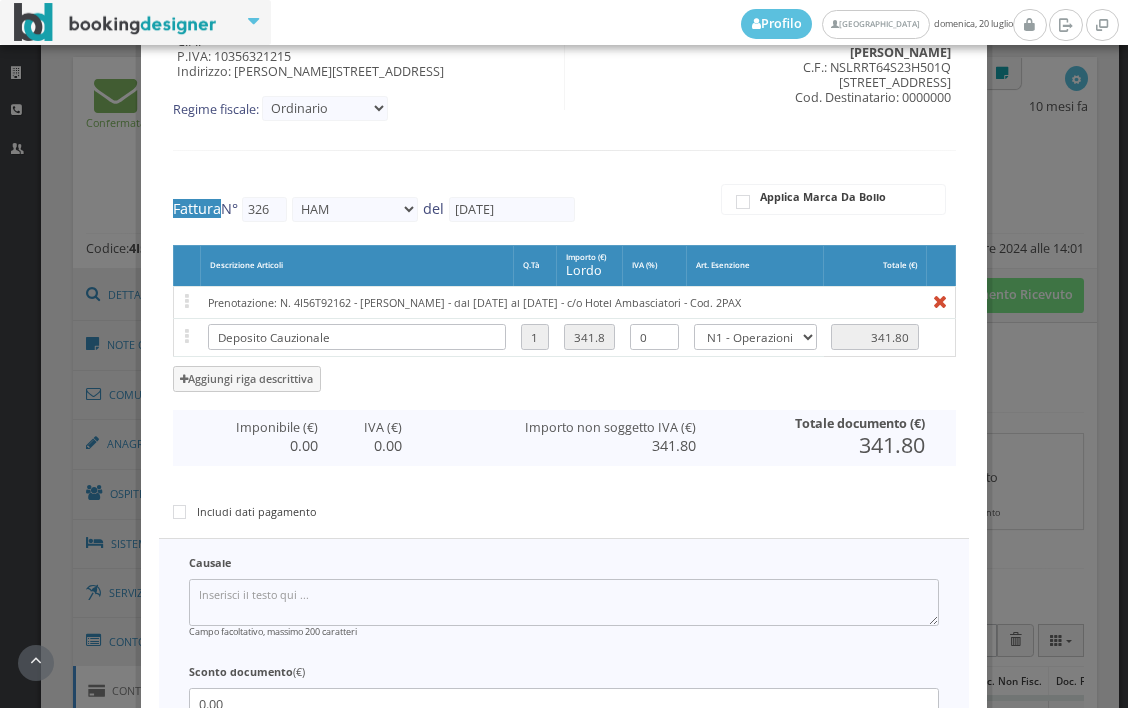 scroll, scrollTop: 336, scrollLeft: 0, axis: vertical 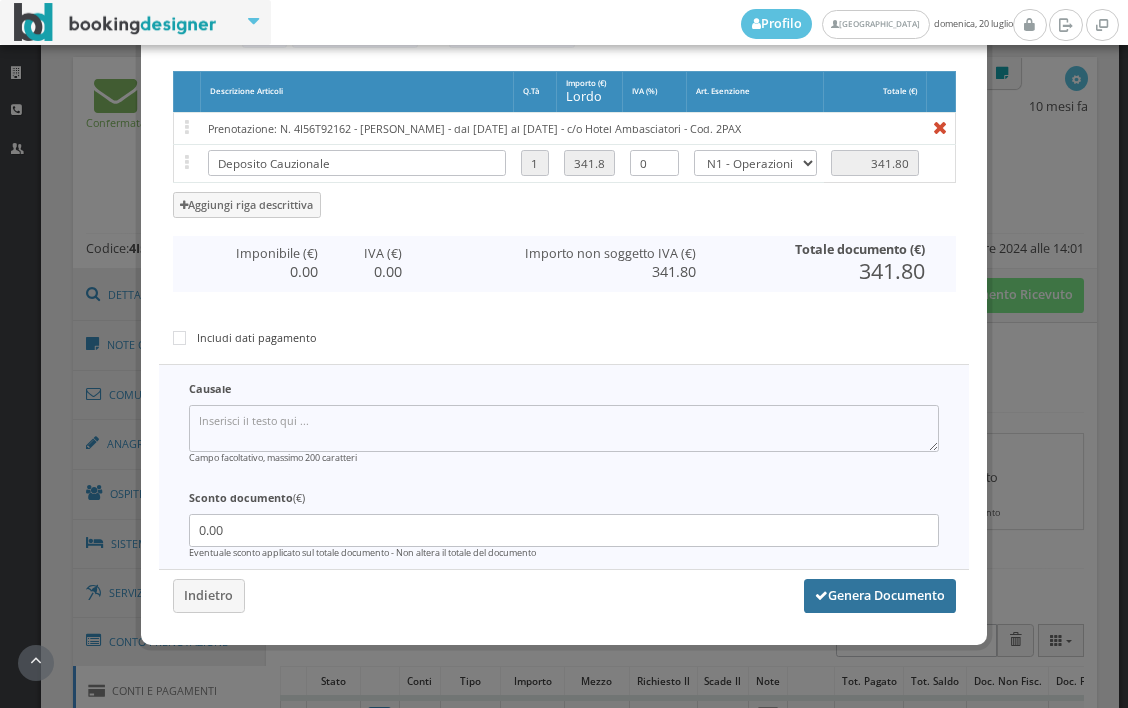 click on "Genera Documento" at bounding box center [880, 596] 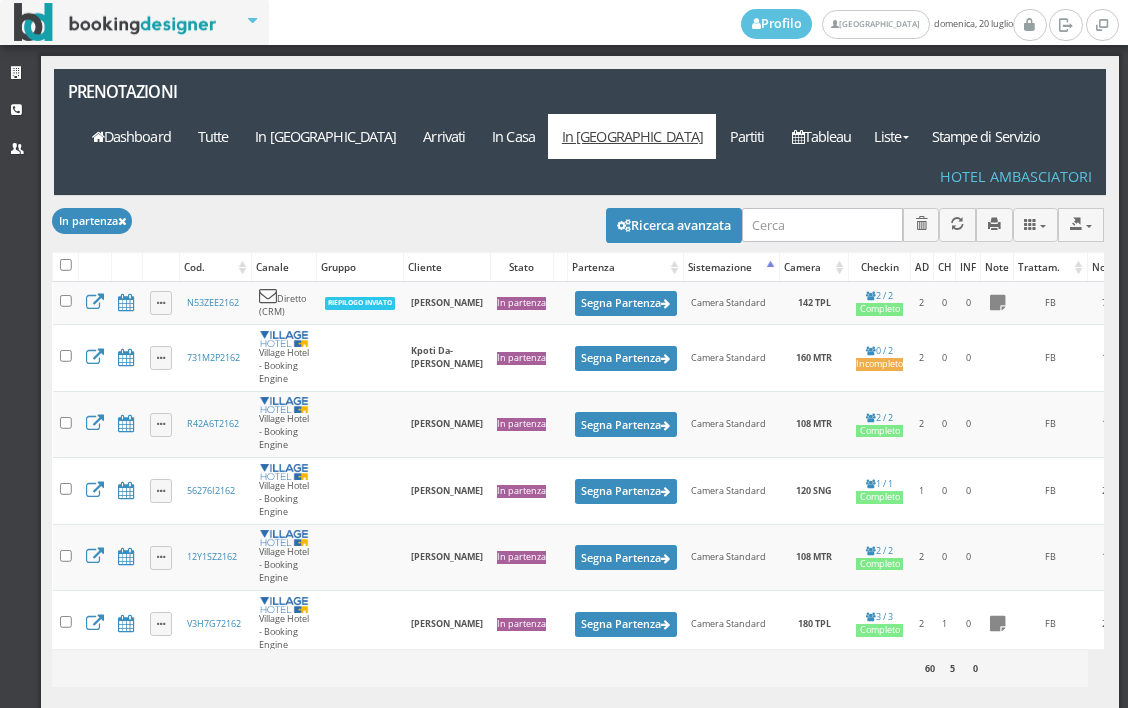 scroll, scrollTop: 0, scrollLeft: 0, axis: both 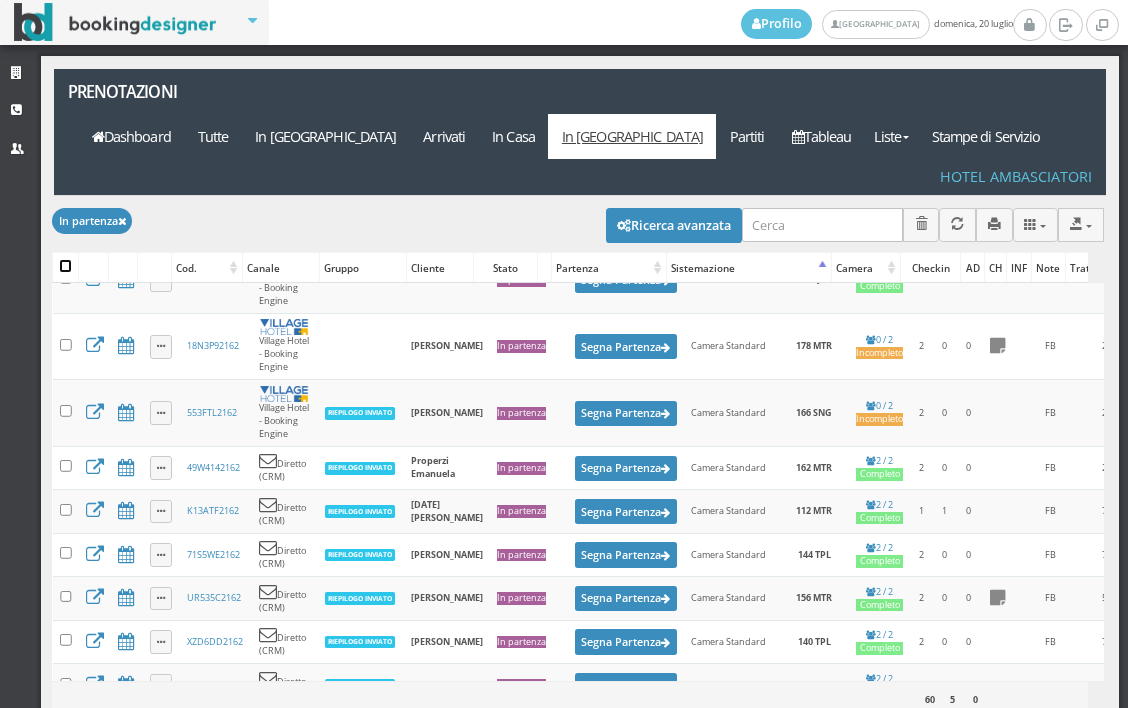 click at bounding box center (66, 266) 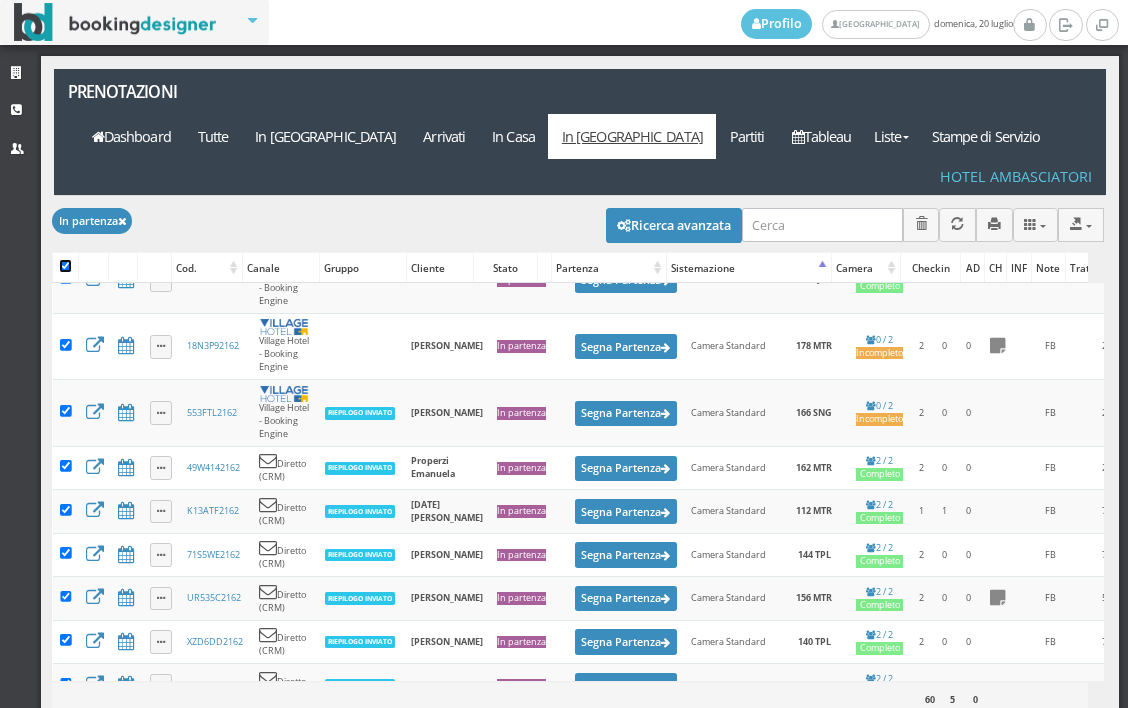 checkbox on "true" 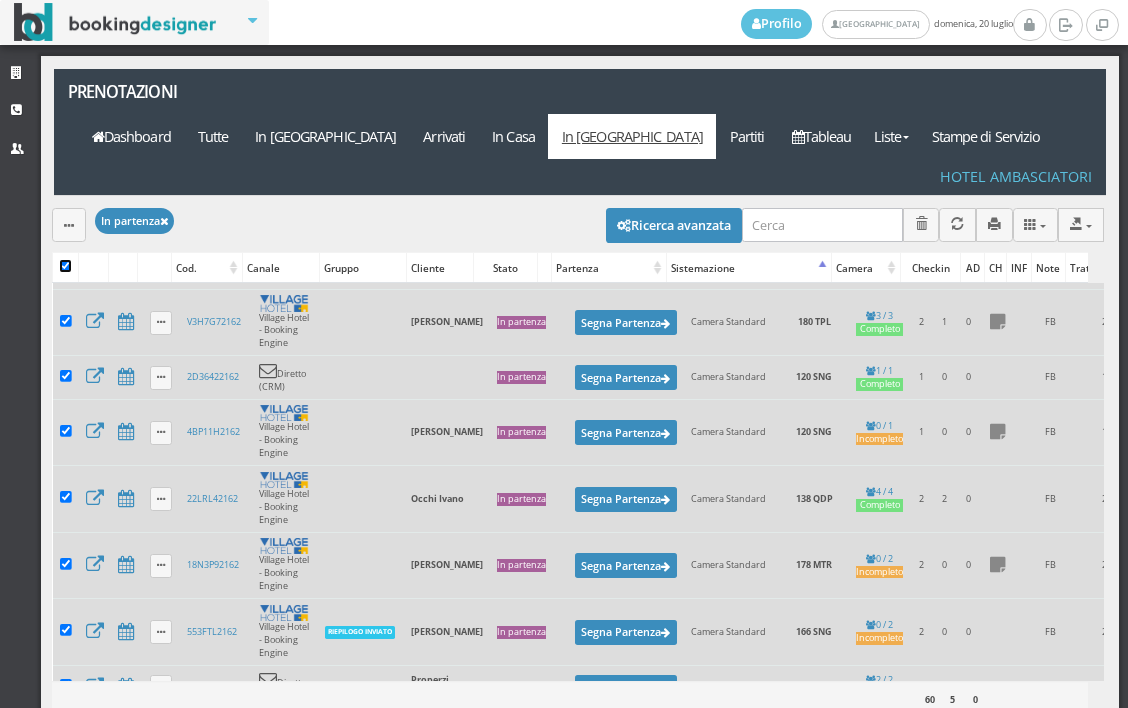 scroll, scrollTop: 135, scrollLeft: 0, axis: vertical 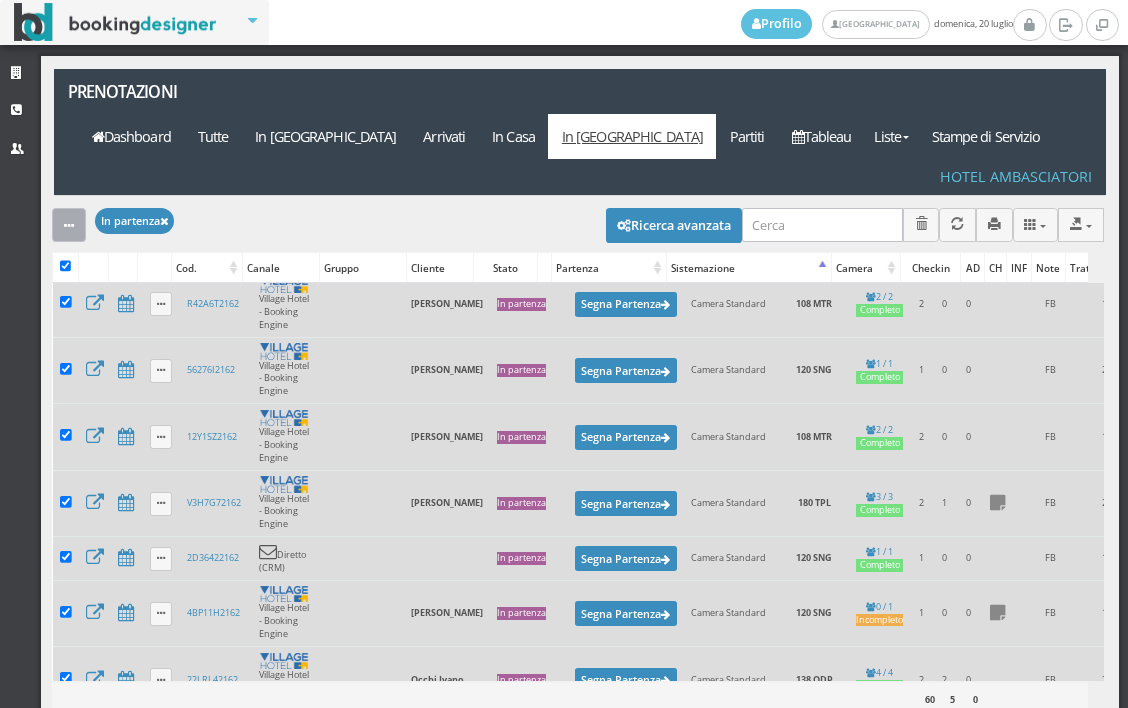 click at bounding box center [69, 224] 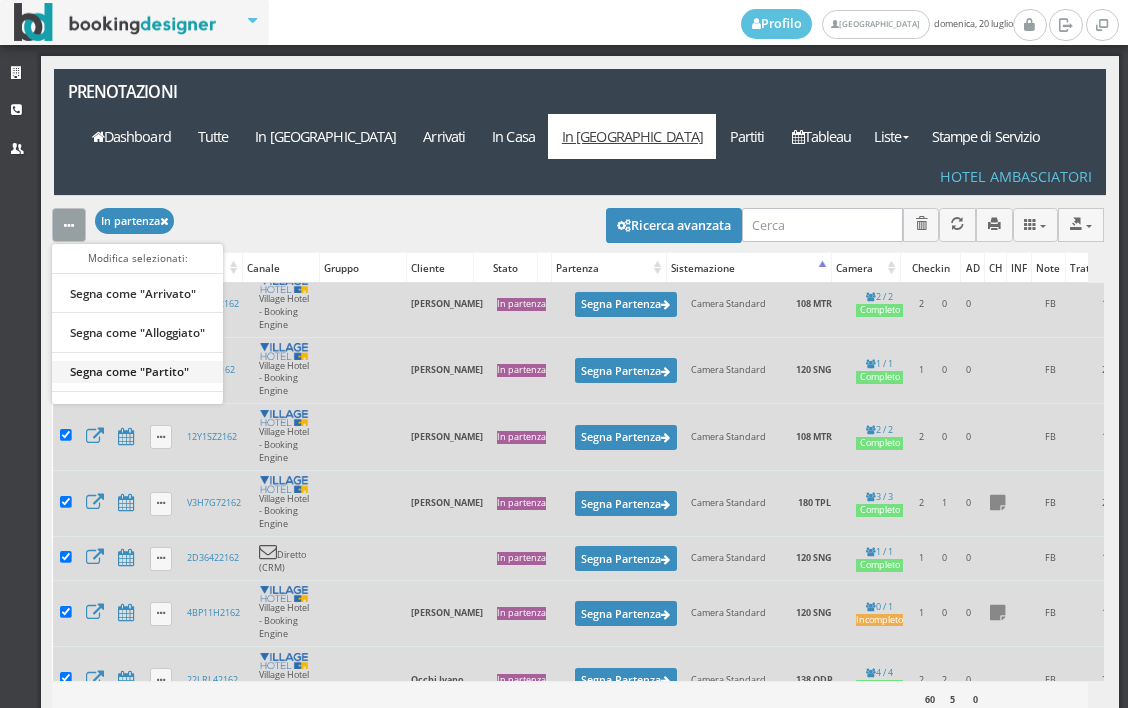 click on "Segna come "Partito"" at bounding box center (137, 371) 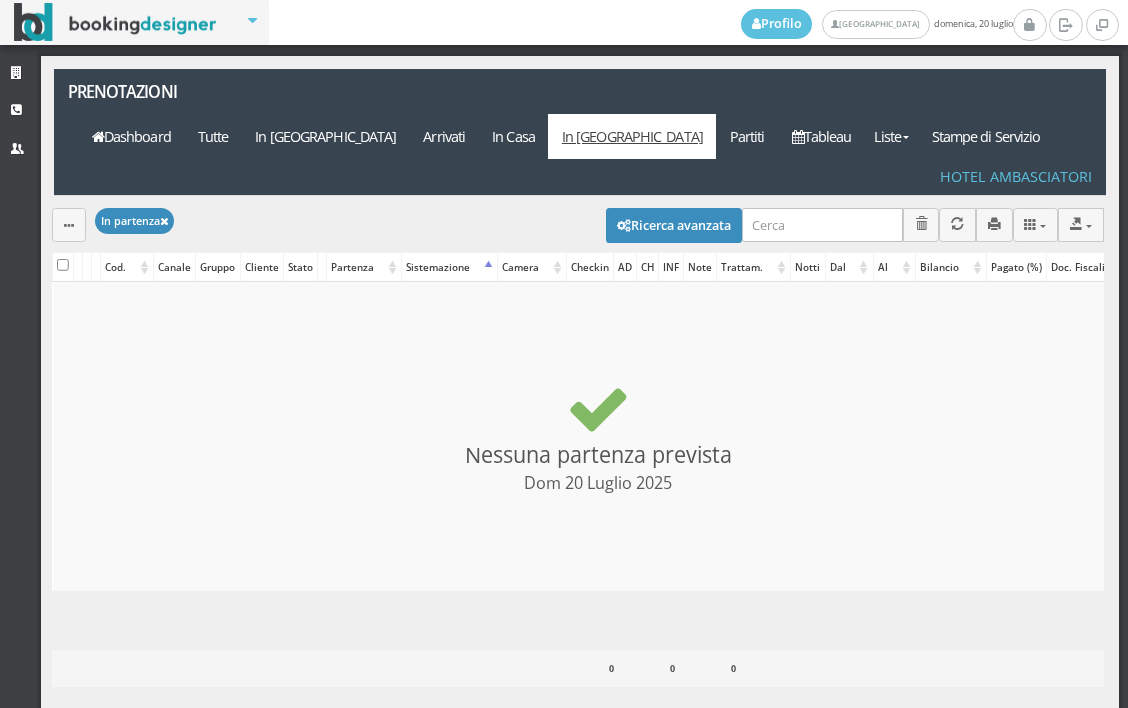 checkbox on "false" 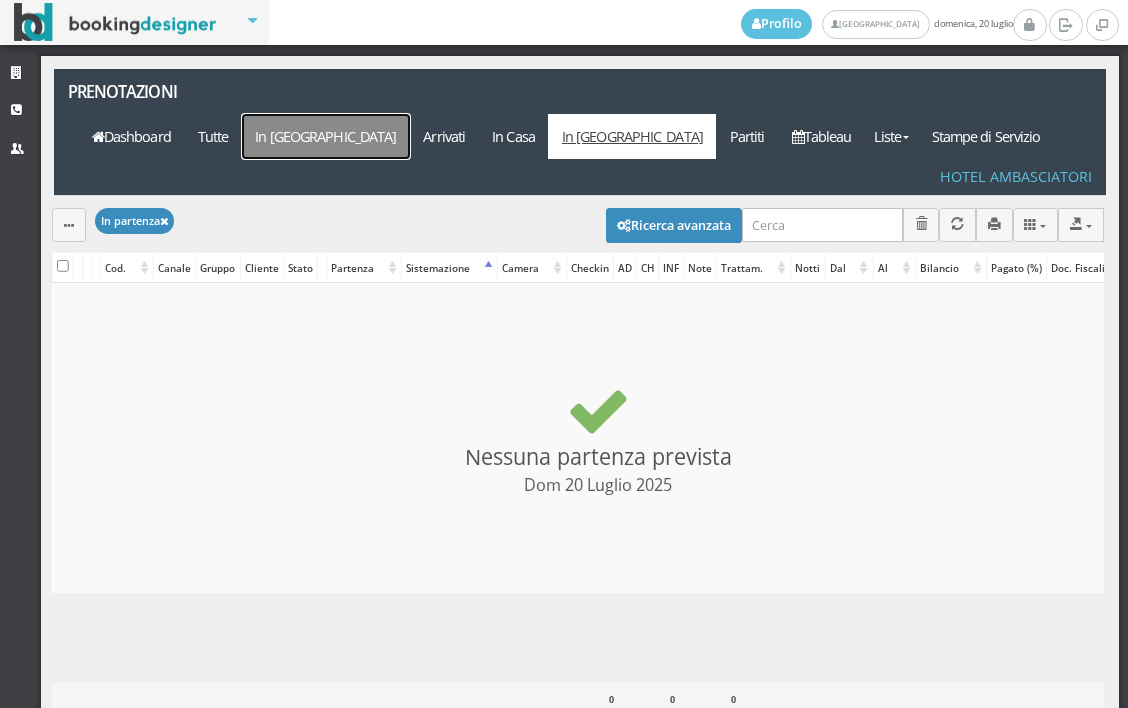 click on "In Arrivo" at bounding box center (326, 136) 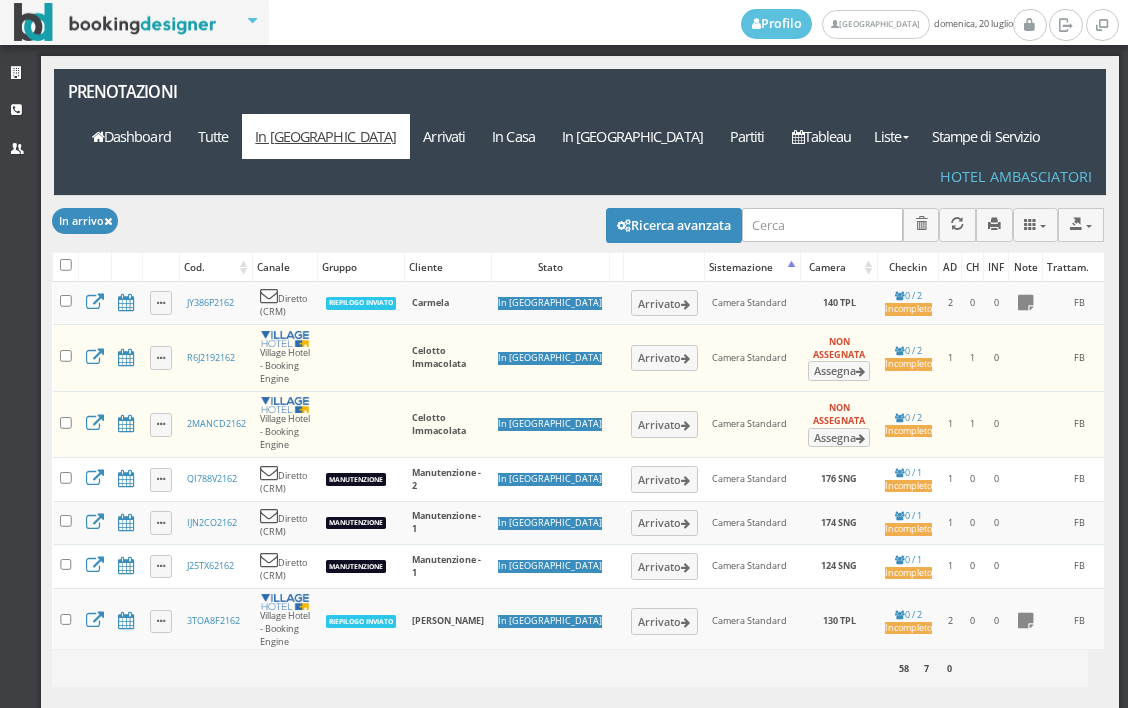 scroll, scrollTop: 0, scrollLeft: 0, axis: both 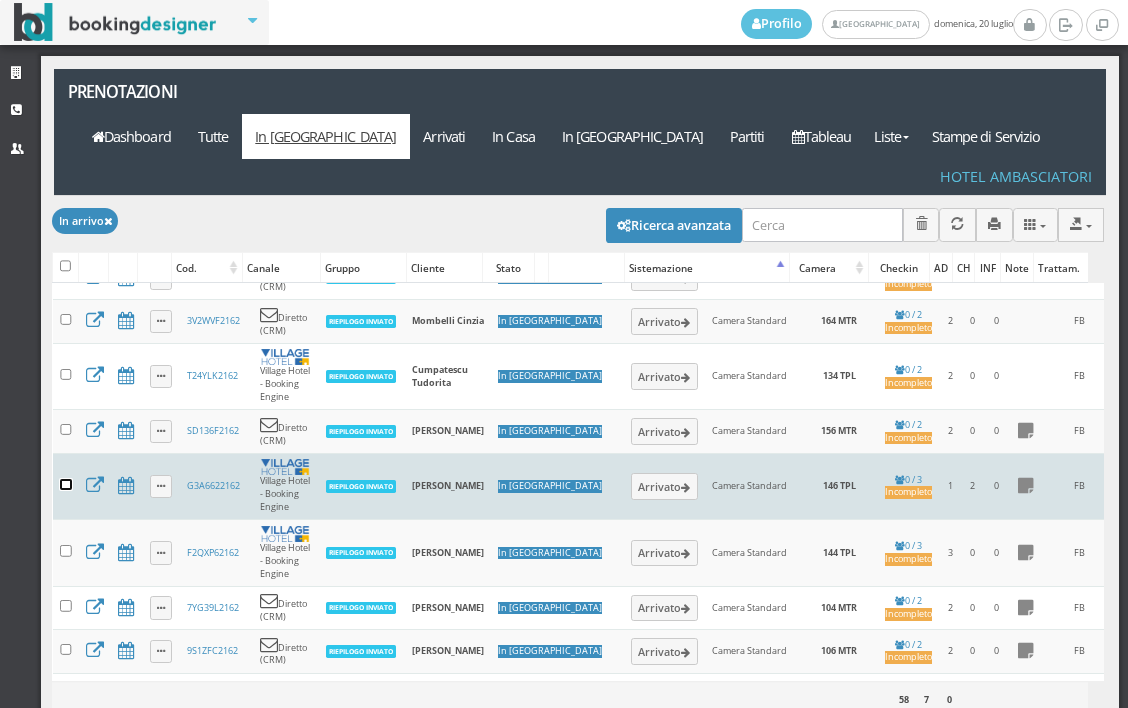 click at bounding box center [66, 485] 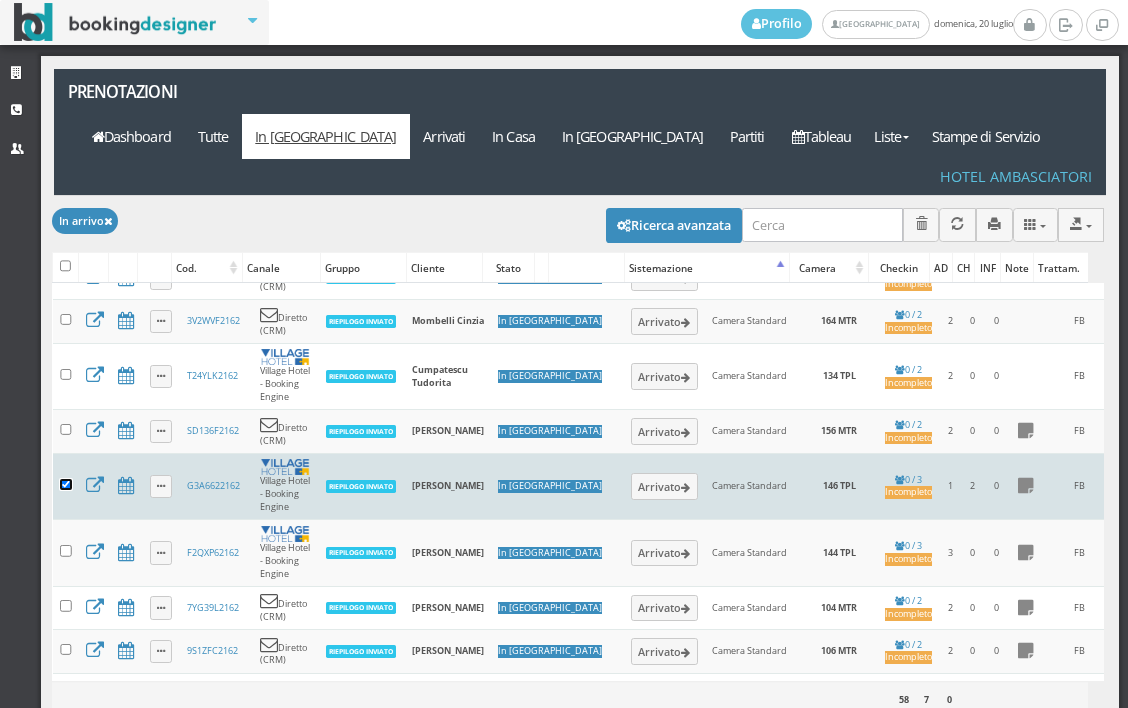 checkbox on "true" 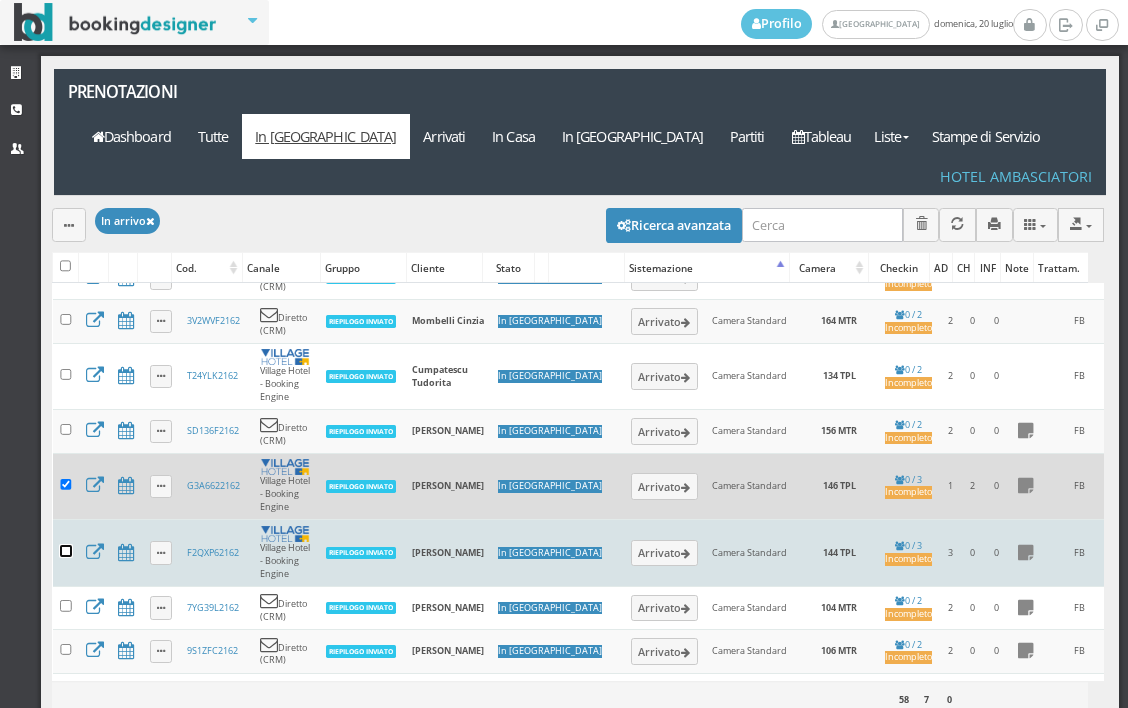 click at bounding box center [66, 551] 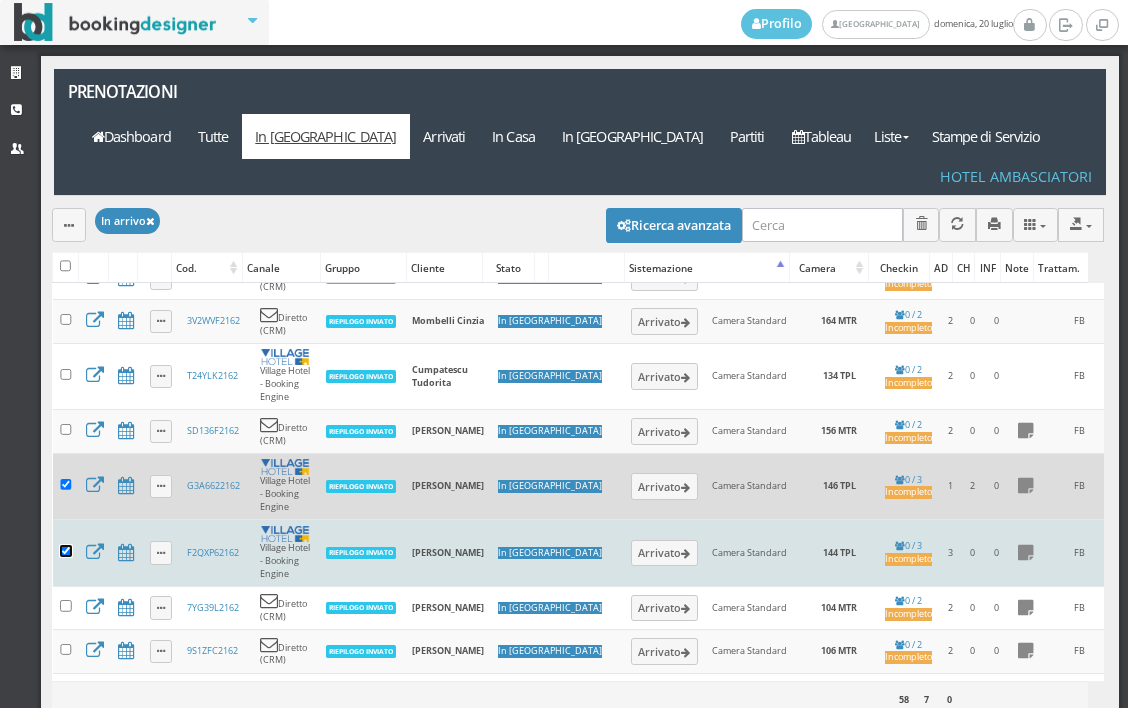 checkbox on "true" 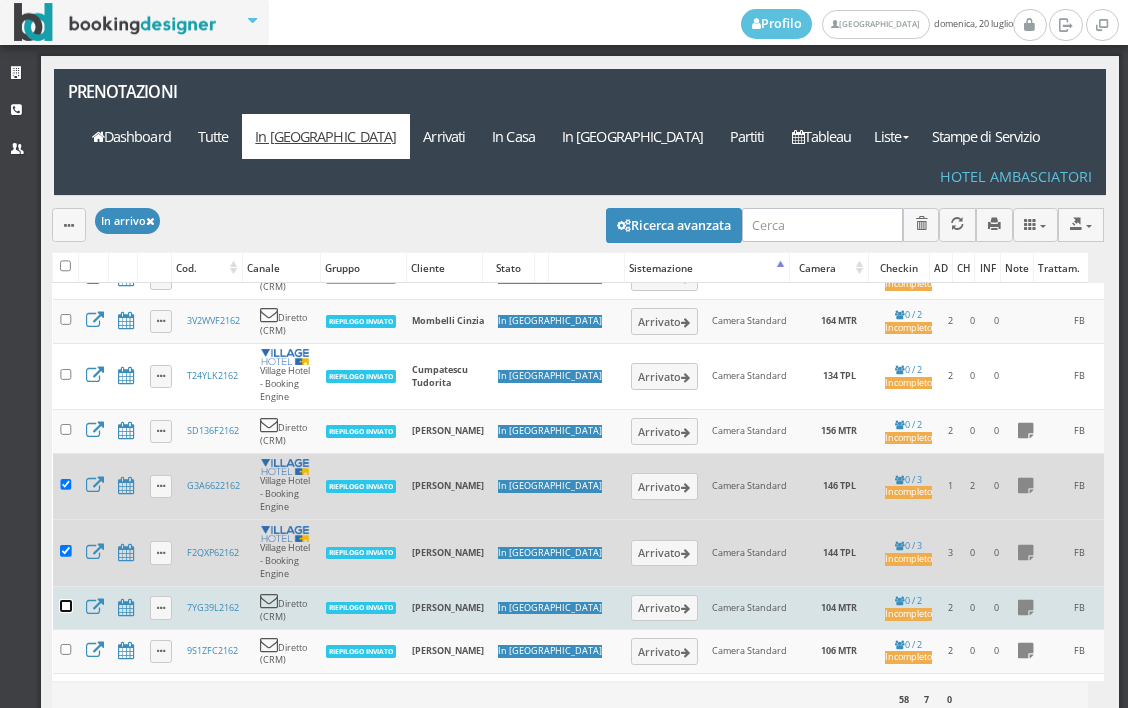click at bounding box center [66, 606] 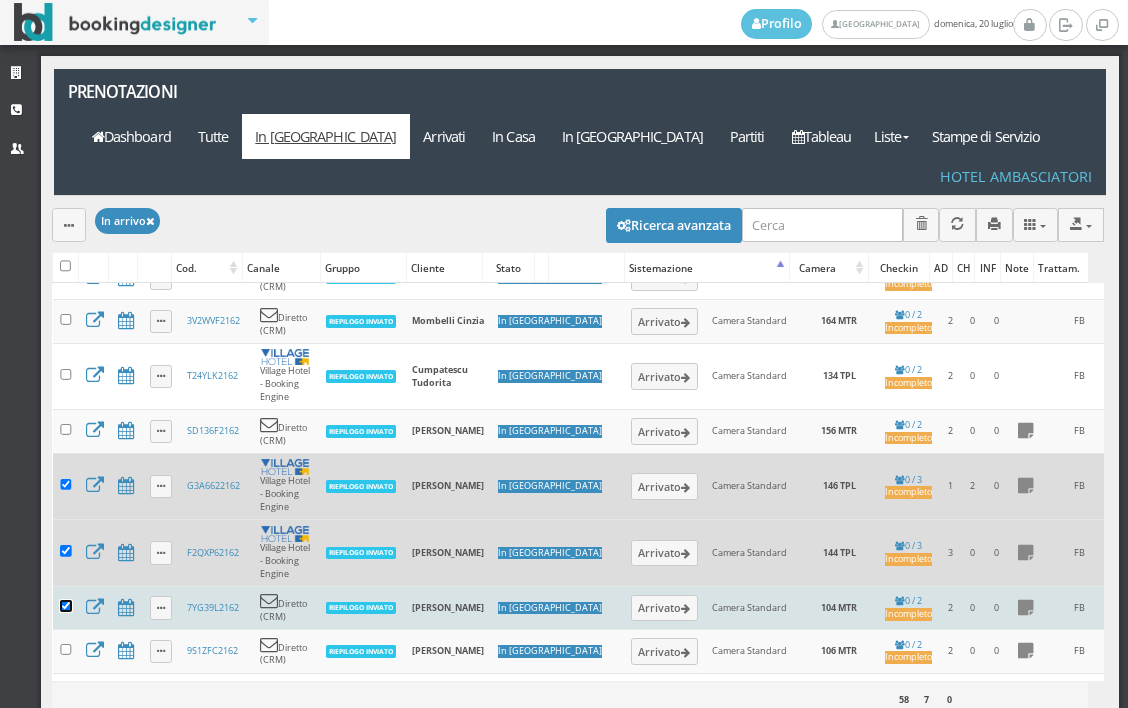 checkbox on "true" 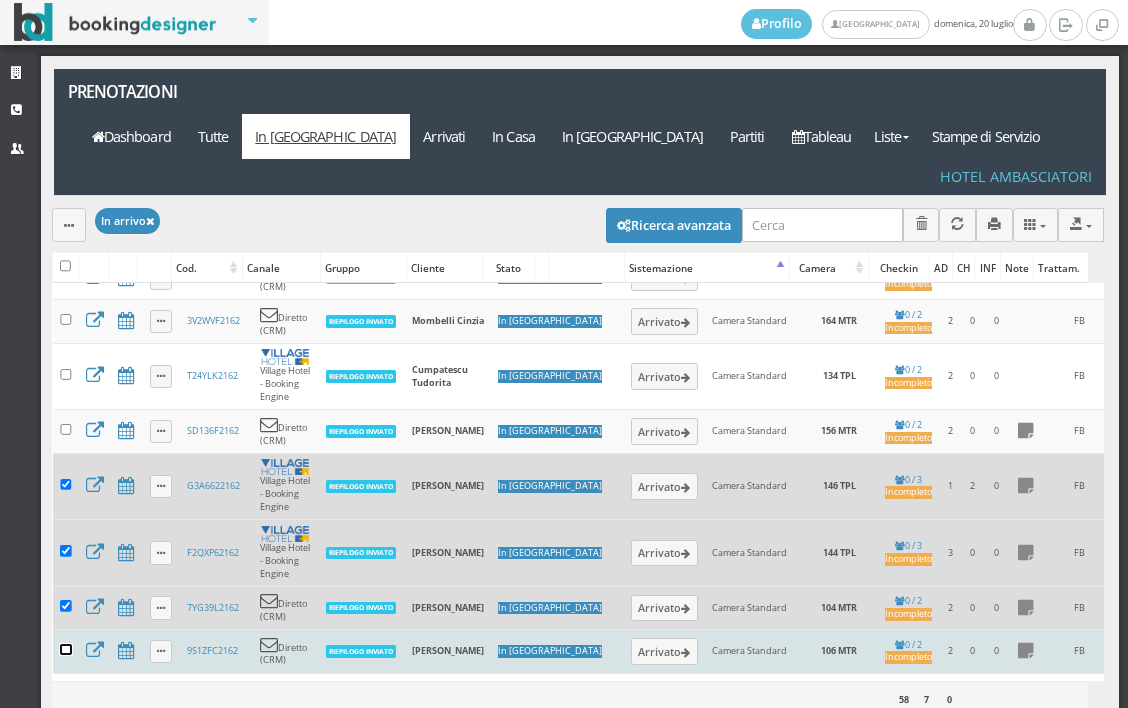 click at bounding box center [66, 650] 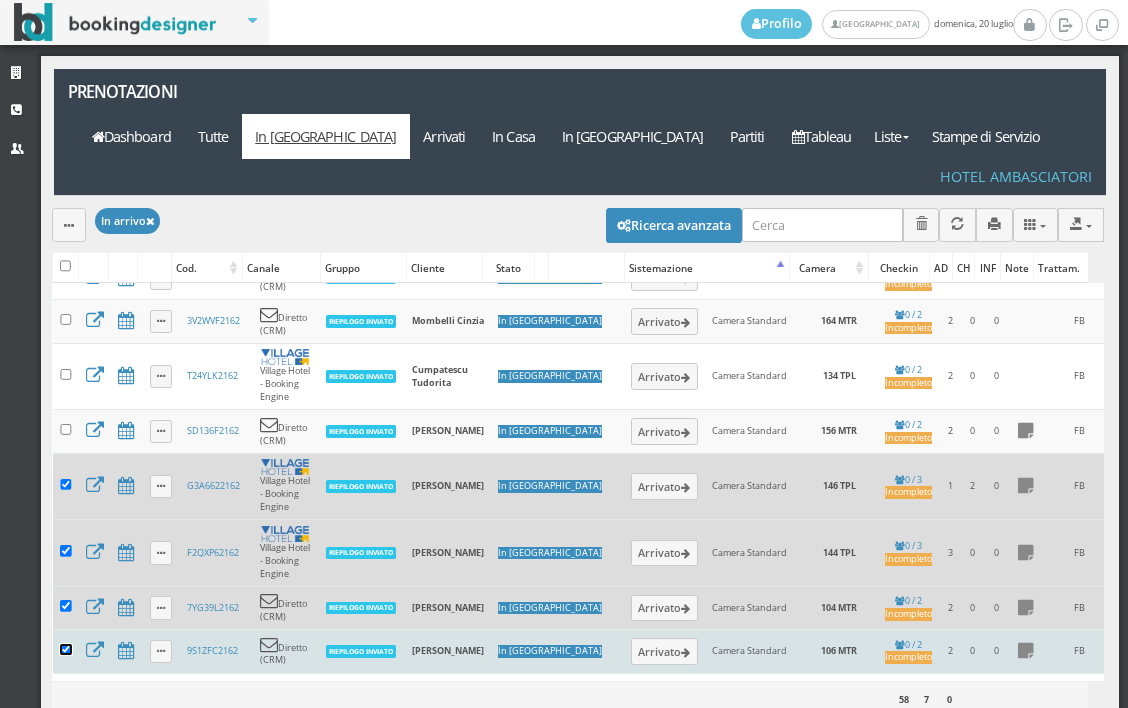 checkbox on "true" 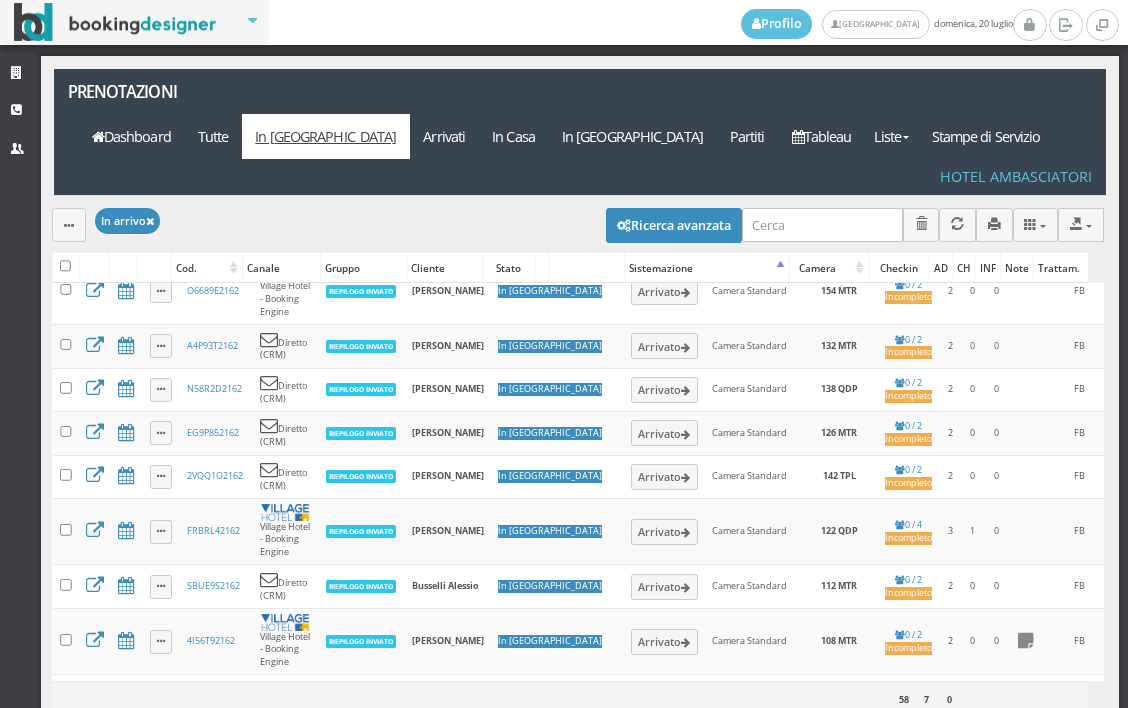 scroll, scrollTop: 1333, scrollLeft: 0, axis: vertical 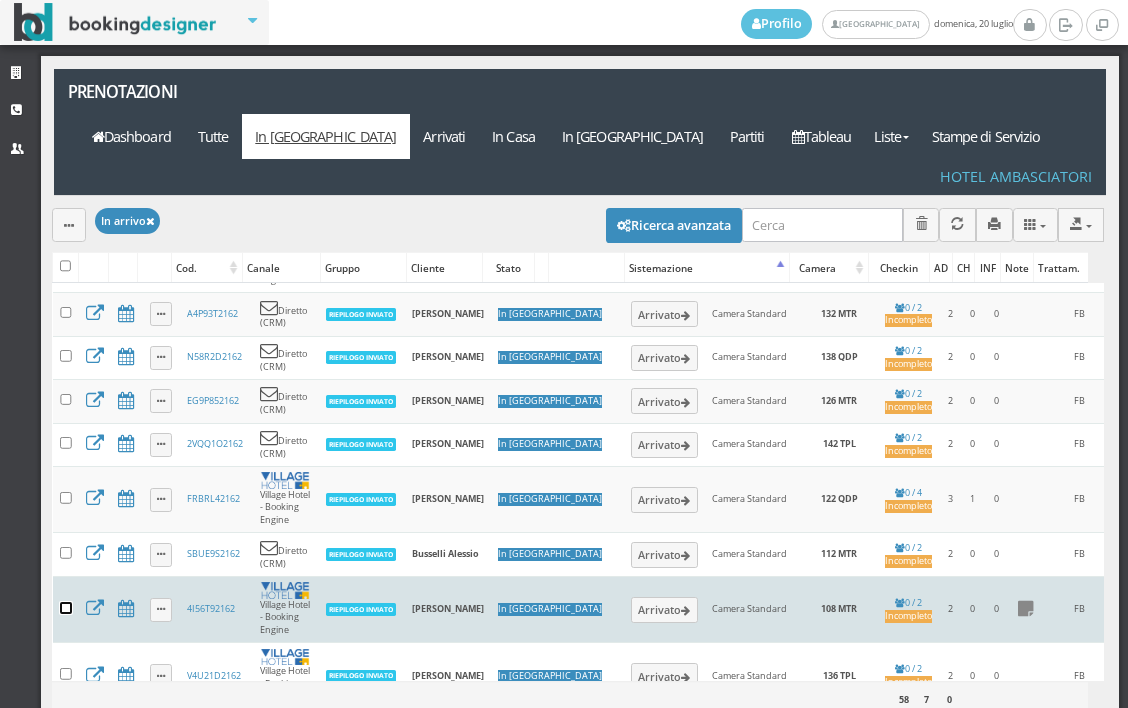 click at bounding box center (66, 608) 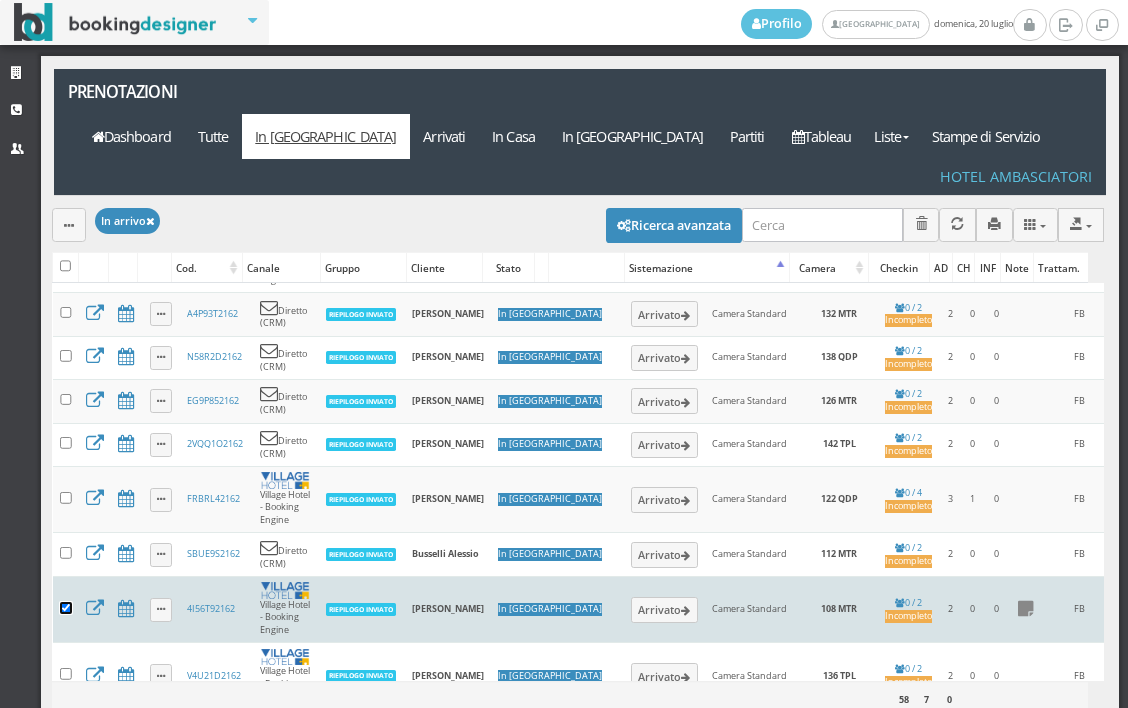 checkbox on "true" 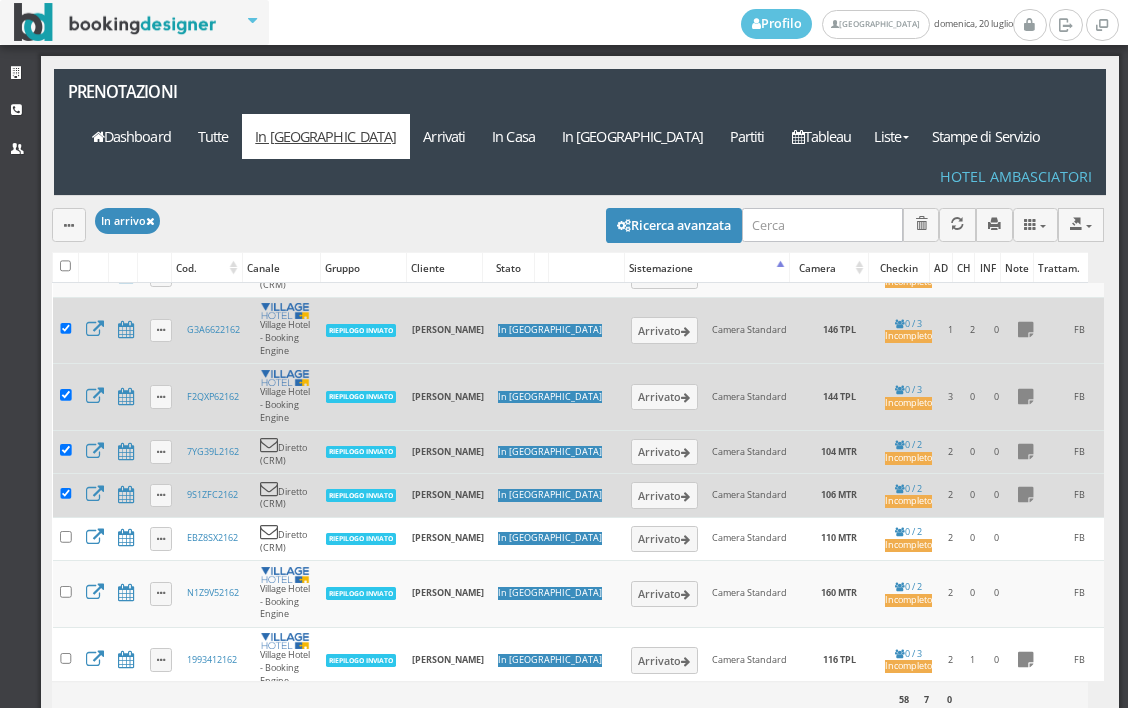 scroll, scrollTop: 344, scrollLeft: 0, axis: vertical 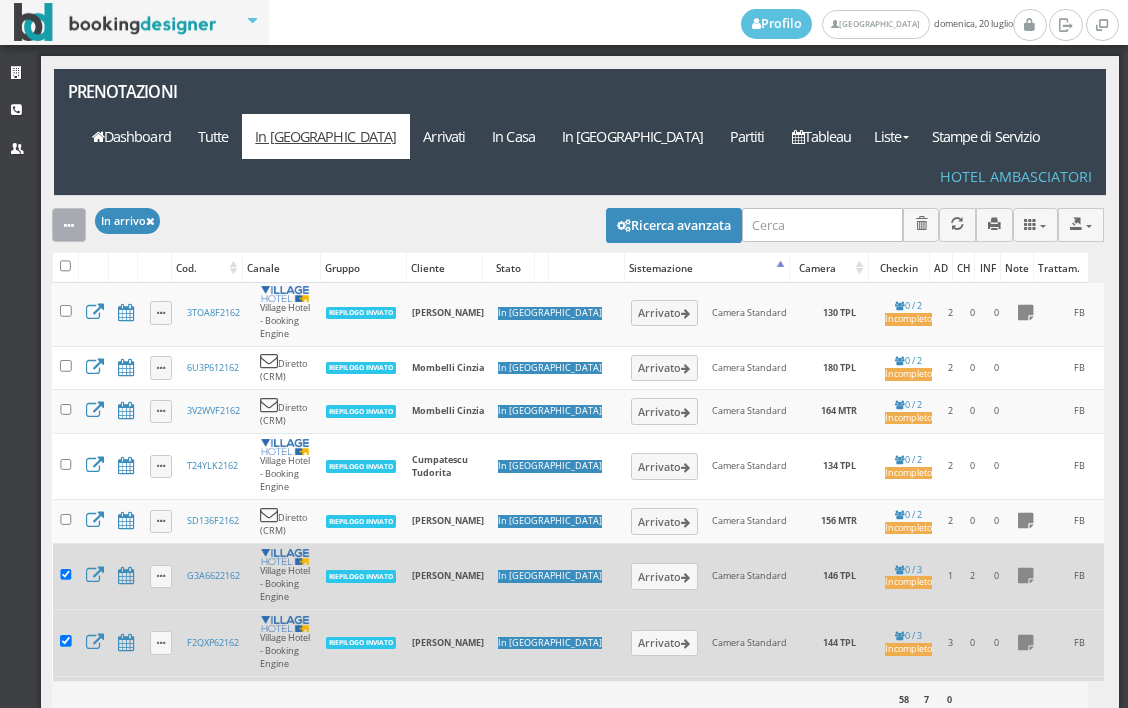 click at bounding box center (69, 224) 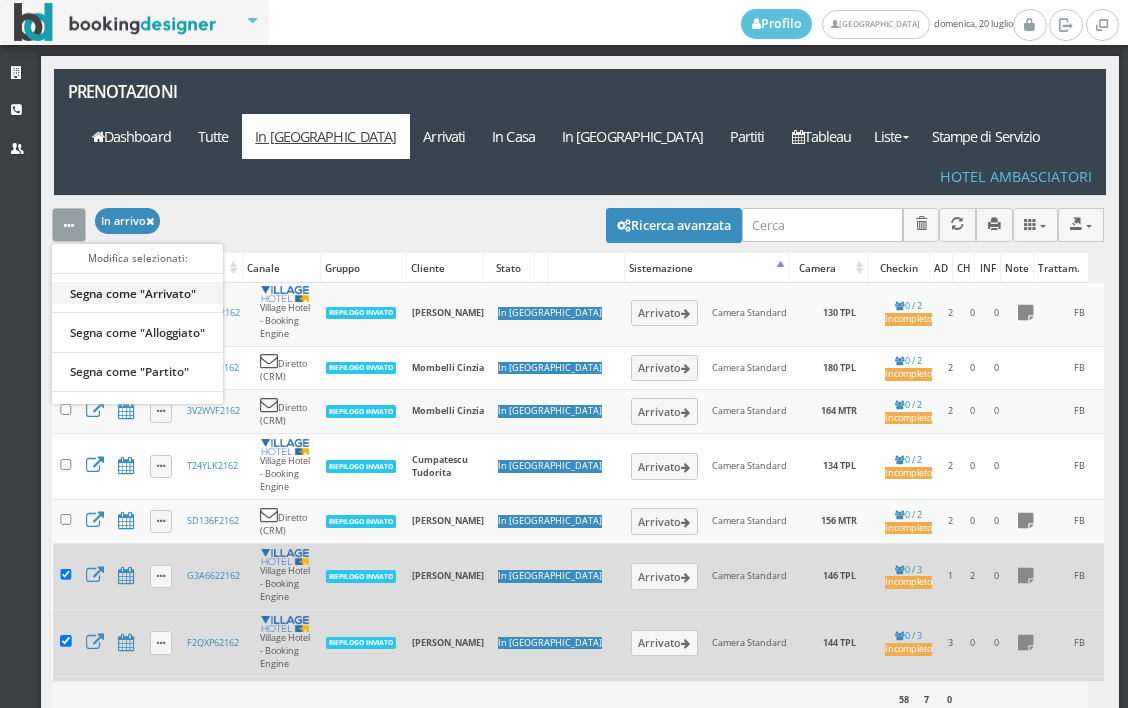 click on "Segna come "Arrivato"" at bounding box center (137, 293) 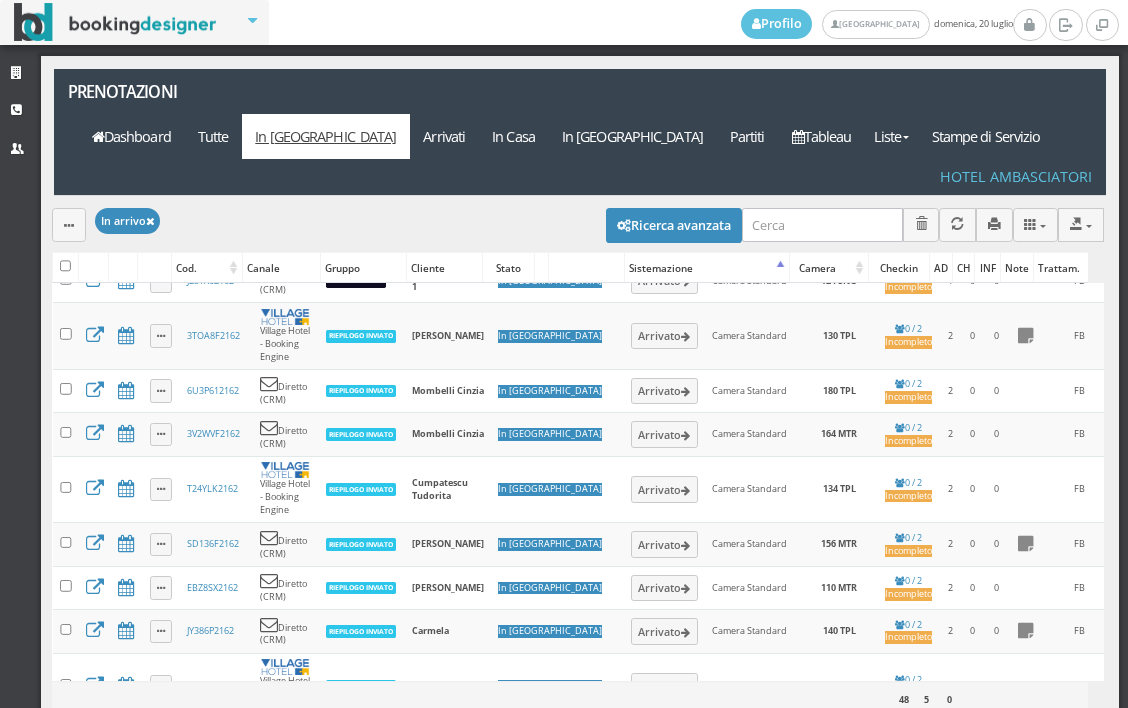 scroll, scrollTop: 0, scrollLeft: 0, axis: both 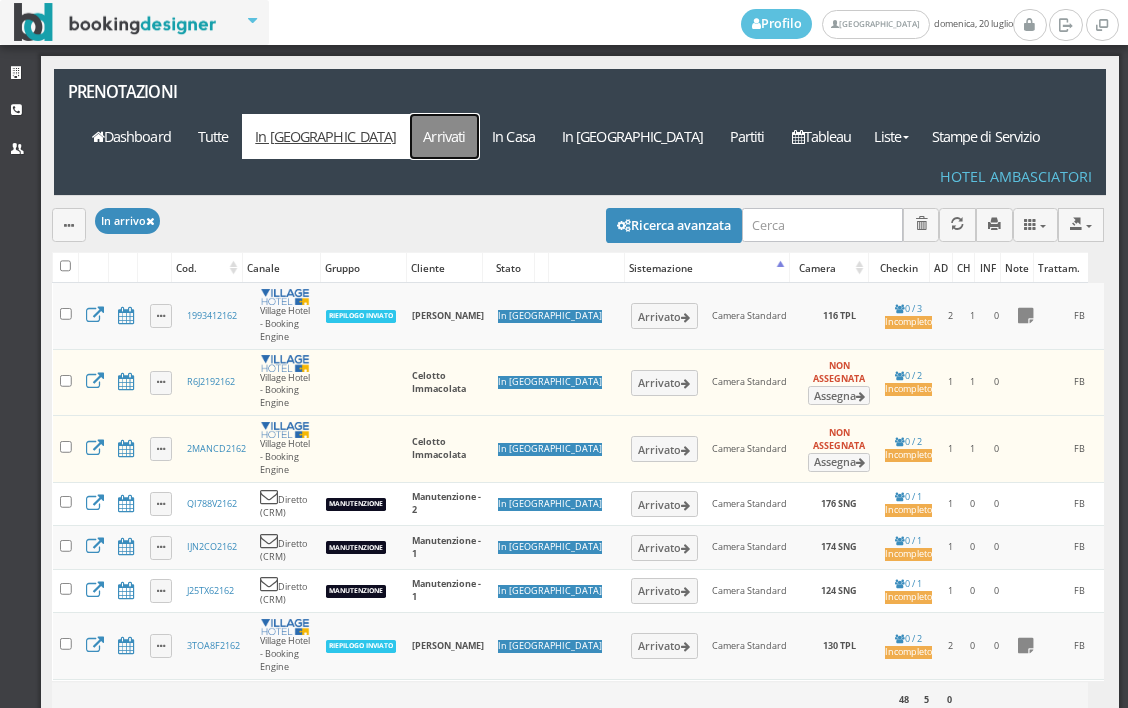 click on "Arrivati" at bounding box center [444, 136] 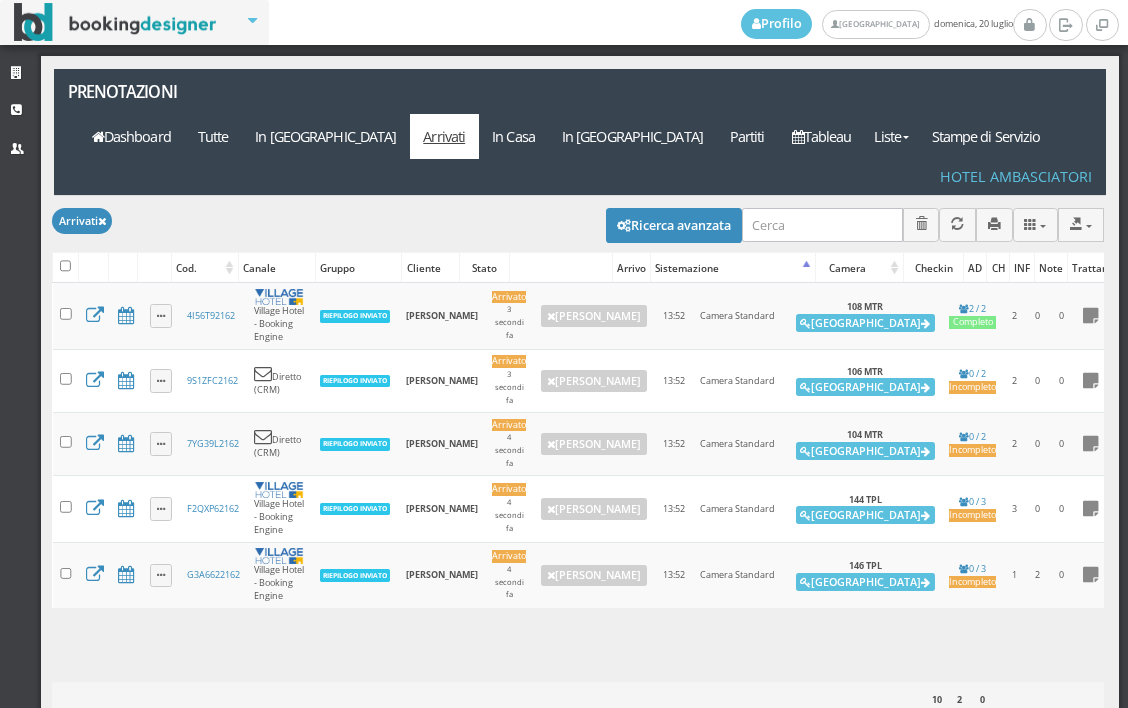 scroll, scrollTop: 0, scrollLeft: 0, axis: both 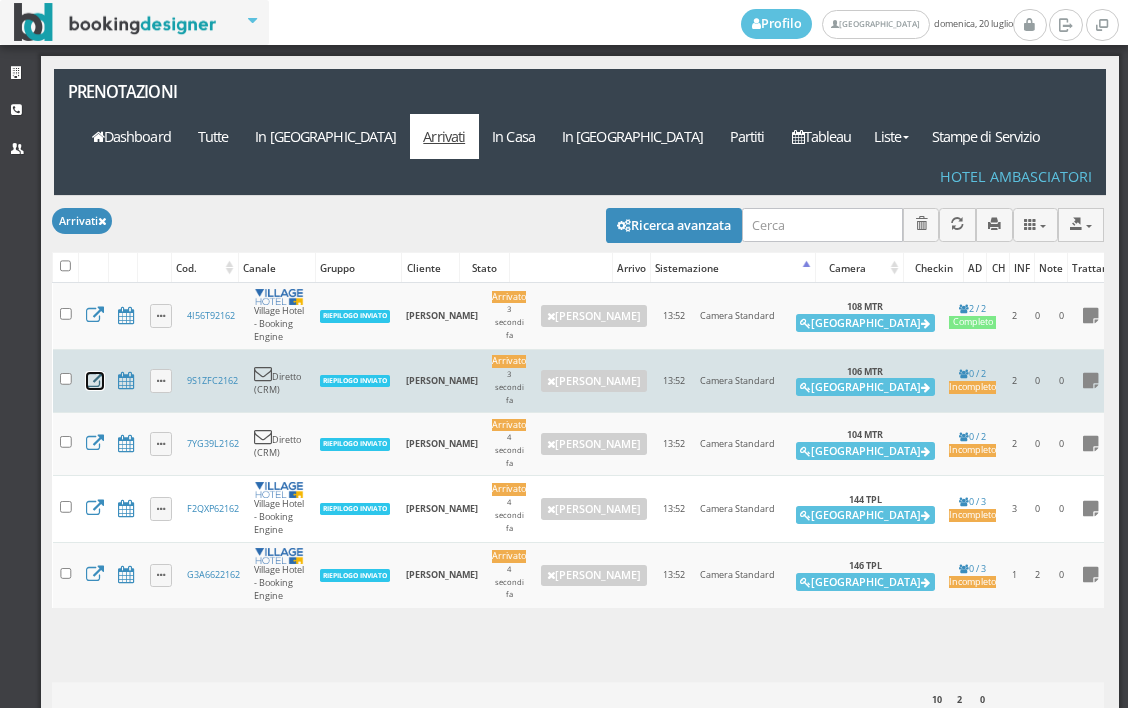 click at bounding box center (95, 381) 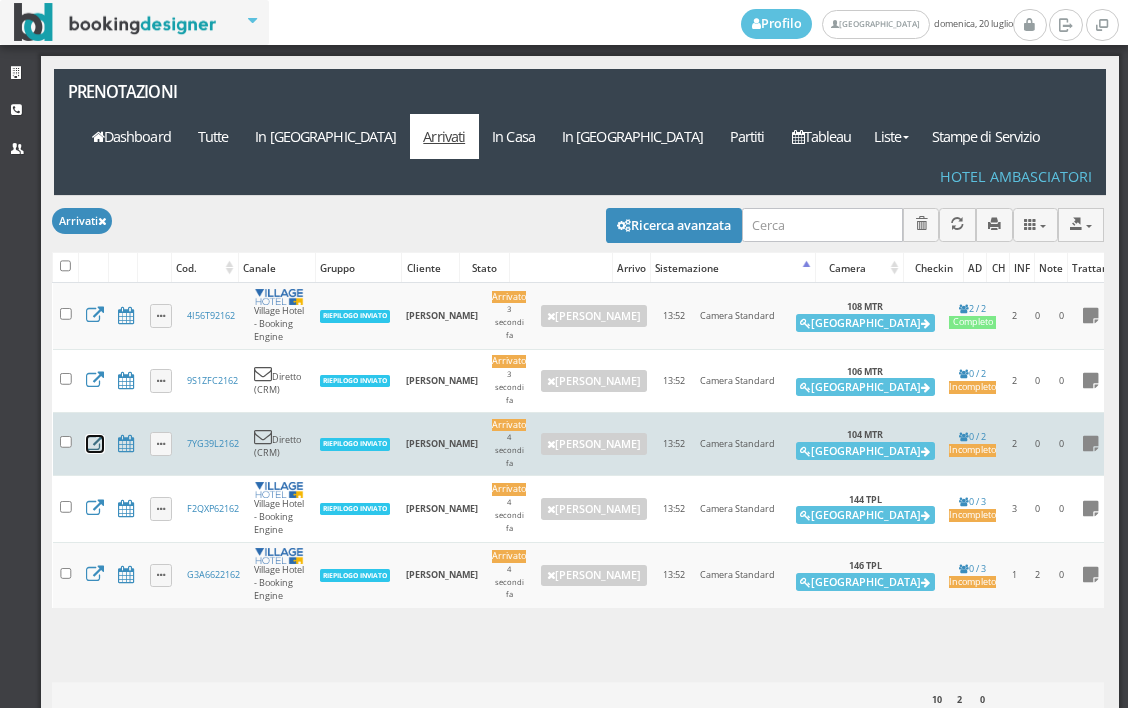 click at bounding box center [95, 444] 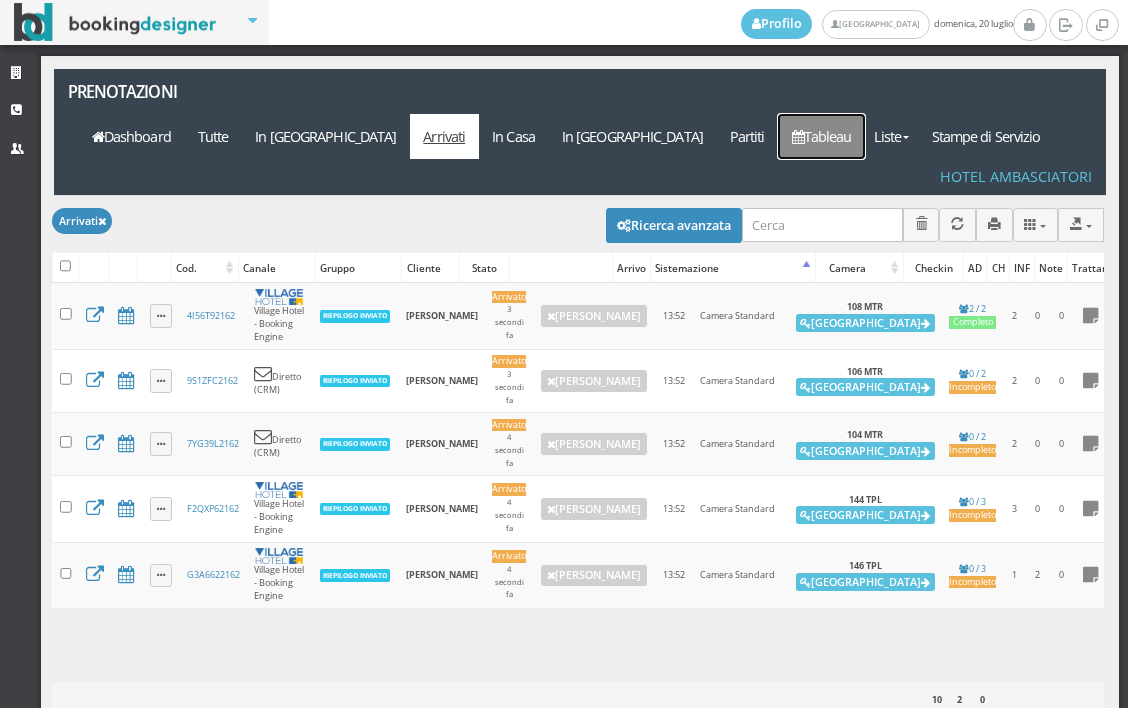 click on "Tableau" at bounding box center (821, 136) 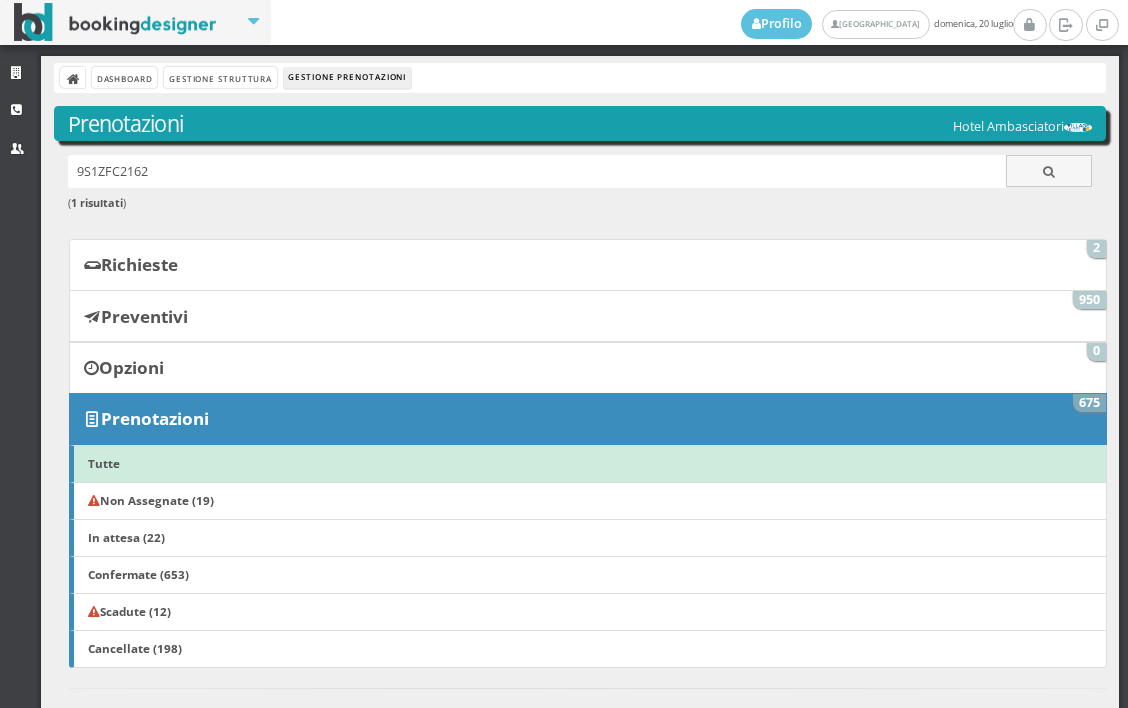 scroll, scrollTop: 0, scrollLeft: 0, axis: both 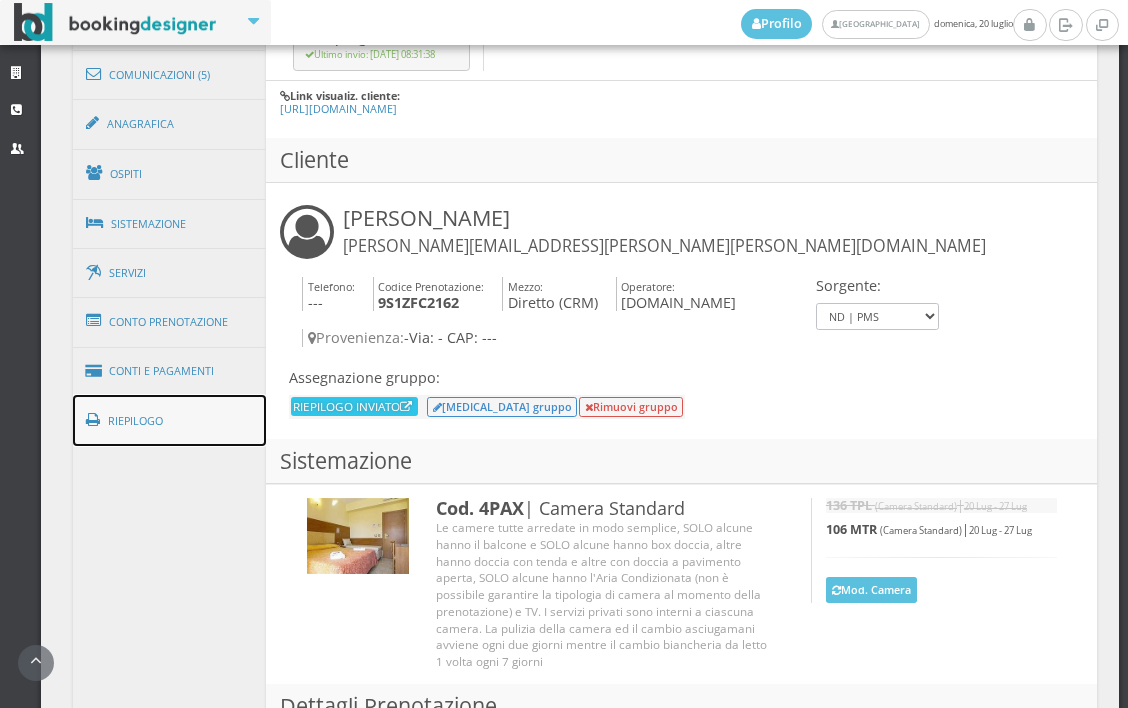 click on "Riepilogo" at bounding box center [170, 421] 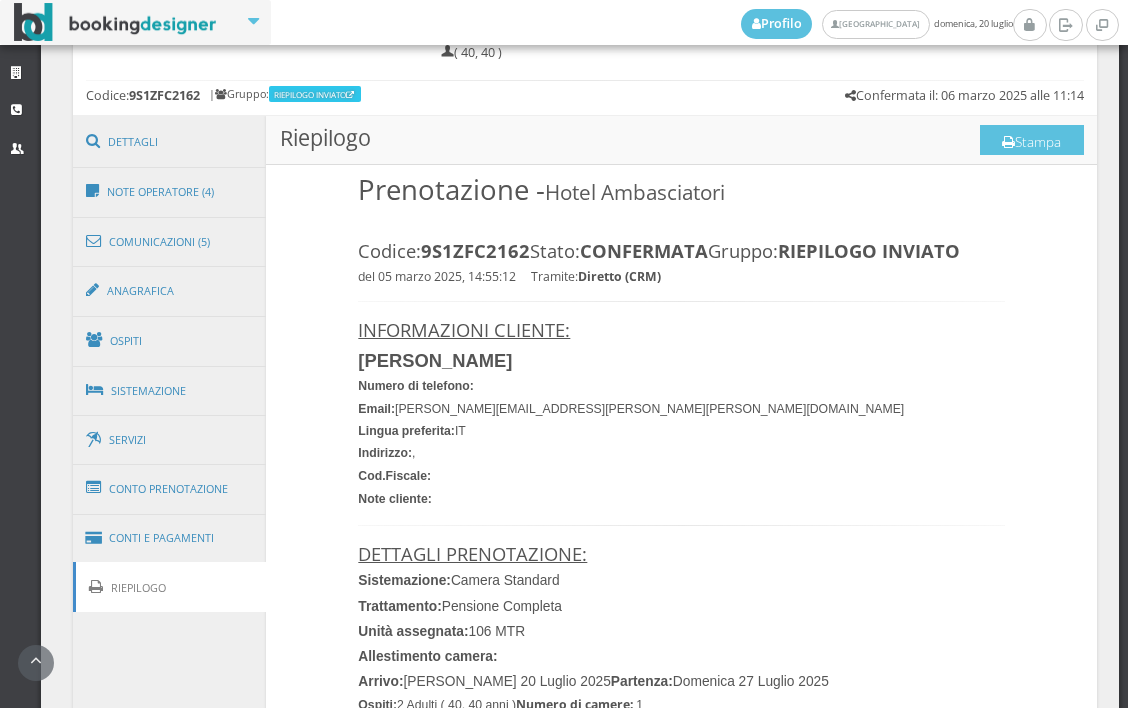 scroll, scrollTop: 888, scrollLeft: 0, axis: vertical 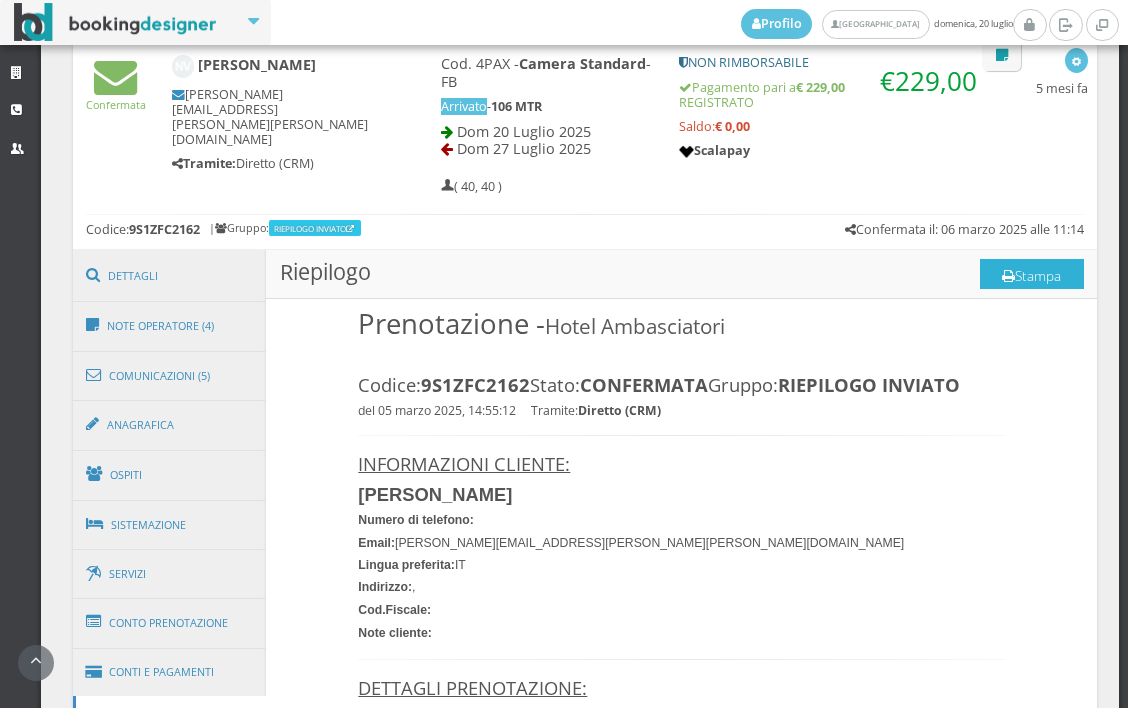click on "Stampa" at bounding box center [1032, 274] 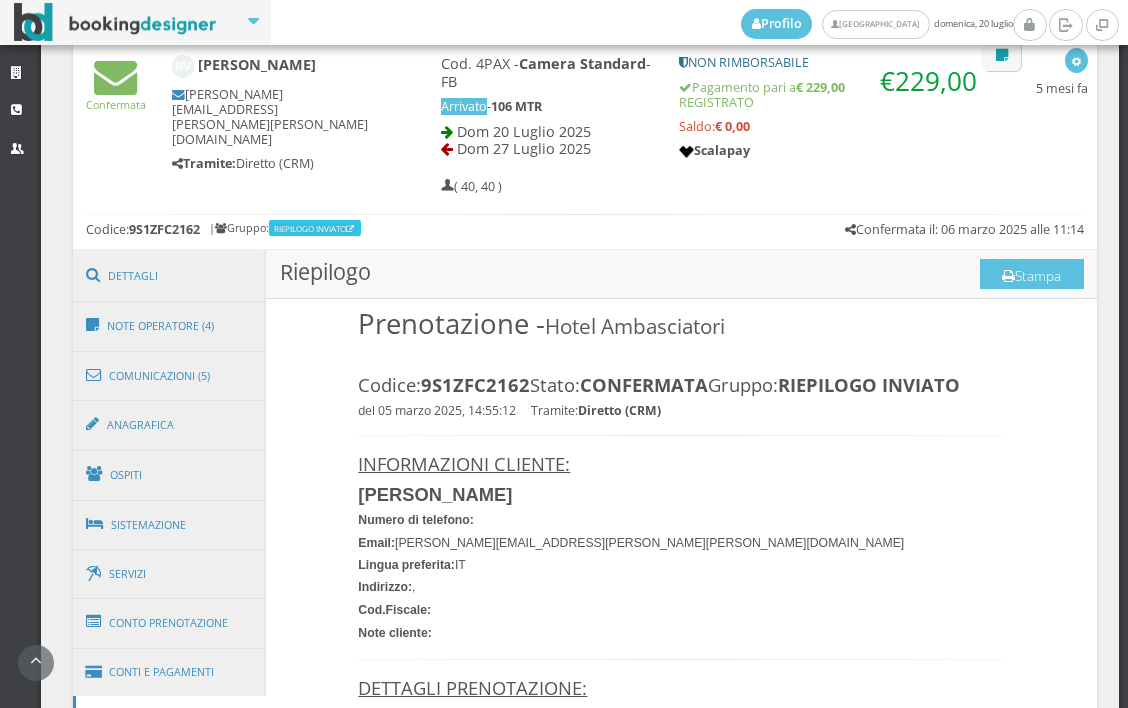 scroll, scrollTop: 0, scrollLeft: 0, axis: both 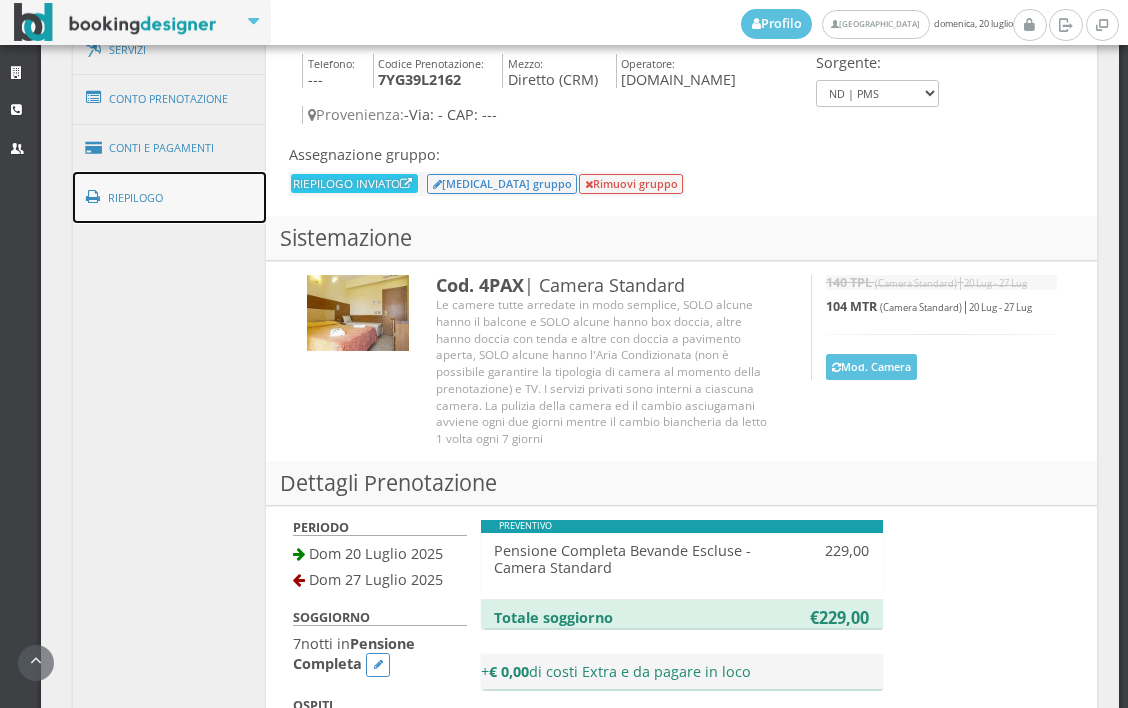 click on "Riepilogo" at bounding box center [170, 198] 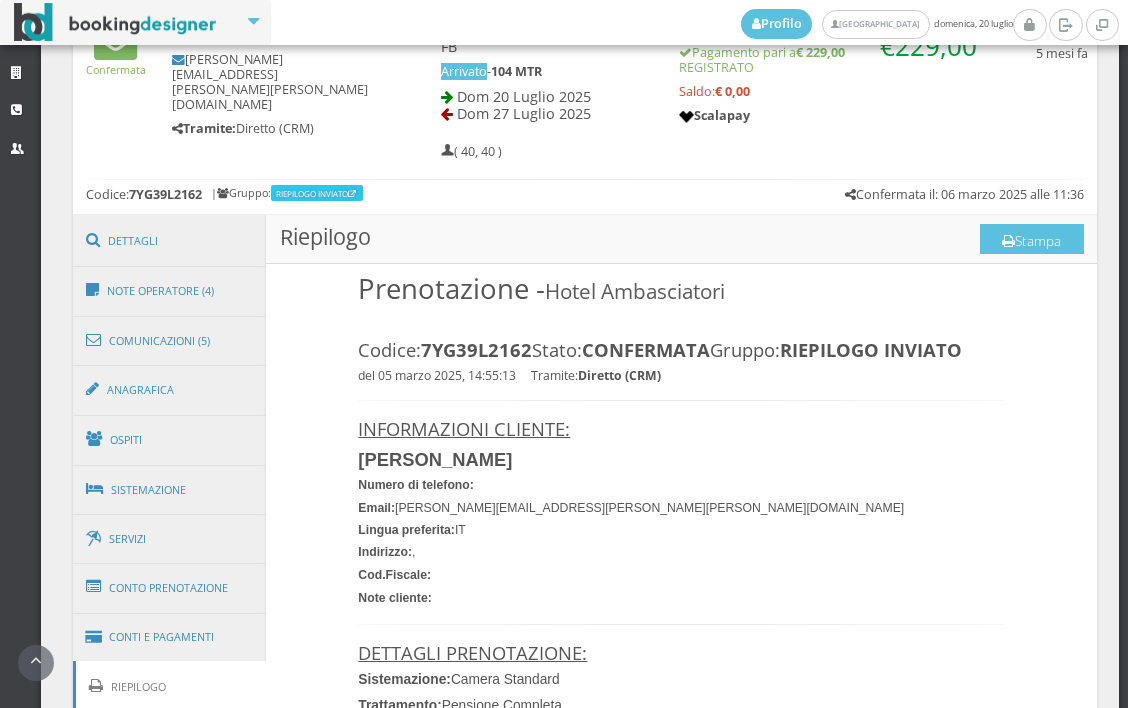 scroll, scrollTop: 915, scrollLeft: 0, axis: vertical 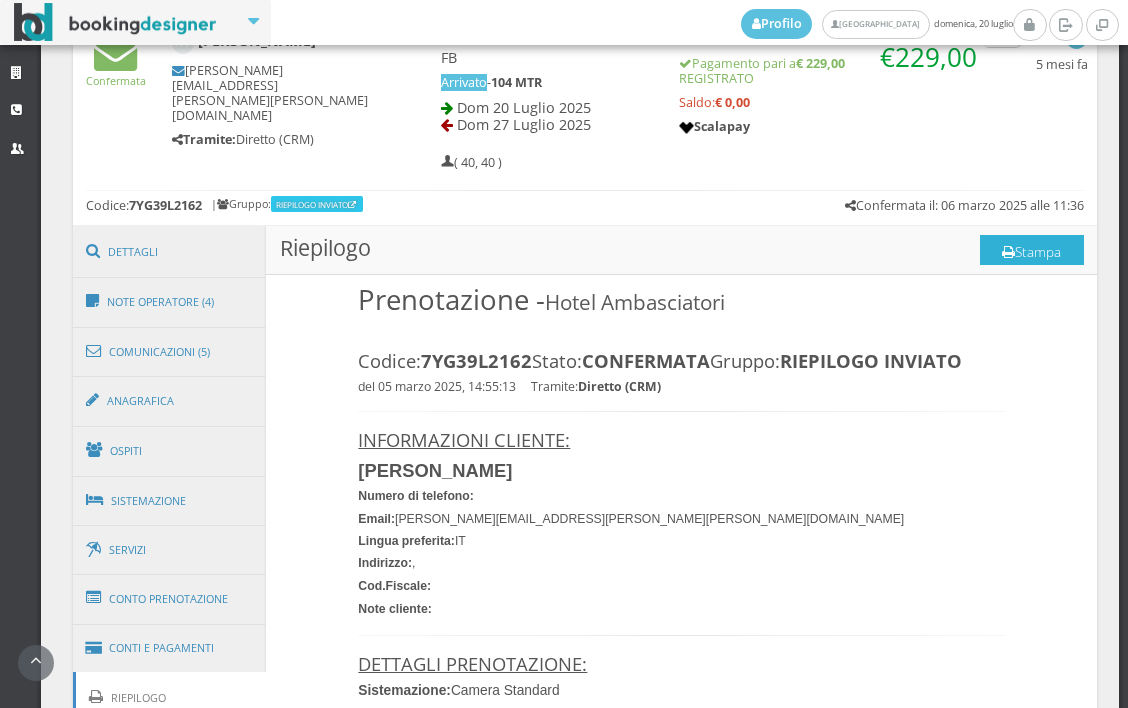 click on "Stampa" at bounding box center [1032, 250] 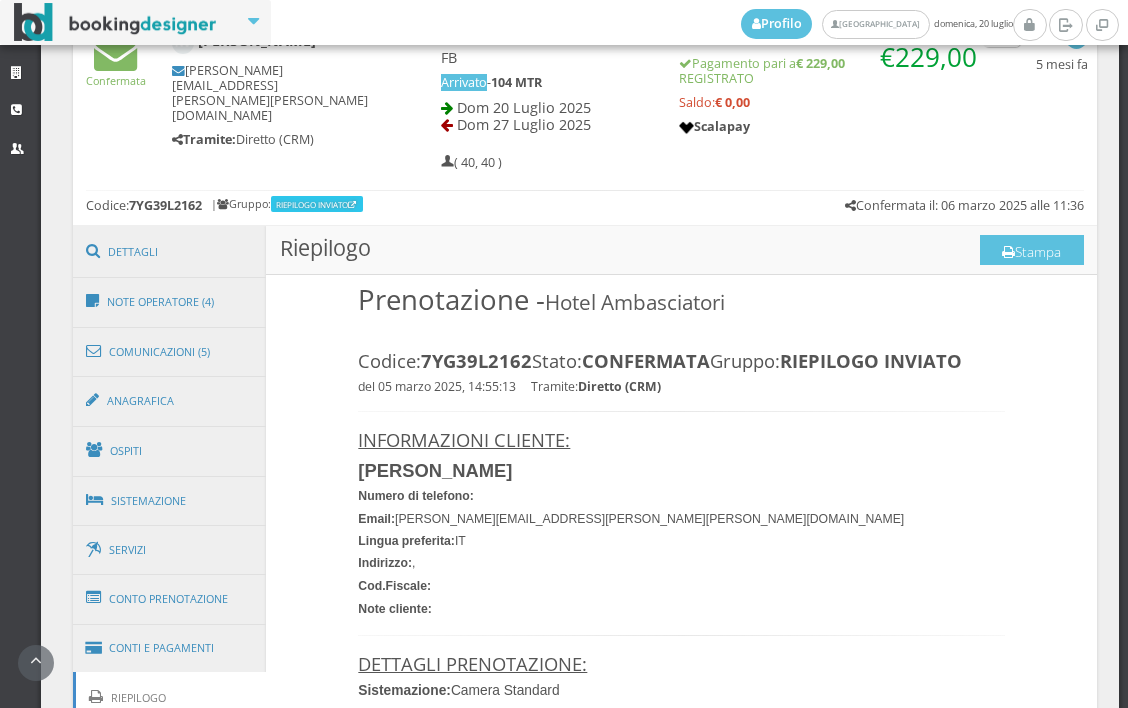 scroll, scrollTop: 0, scrollLeft: 0, axis: both 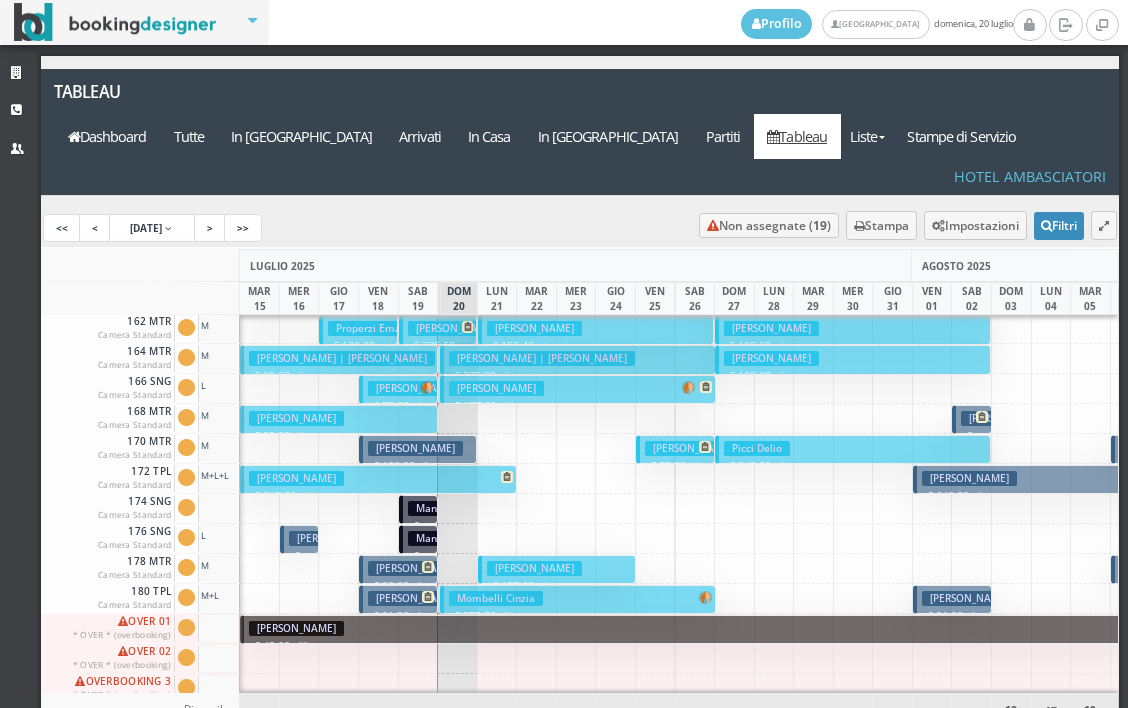 click on "Astolfi Luciano" at bounding box center (534, 568) 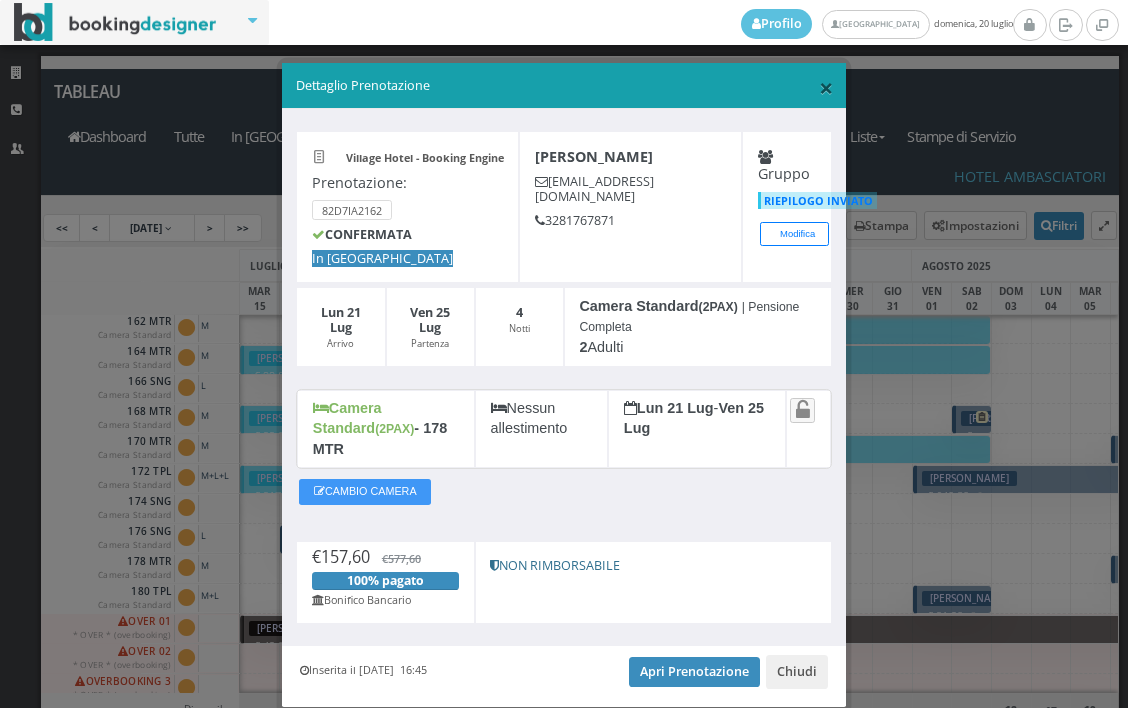 click on "×" at bounding box center [826, 87] 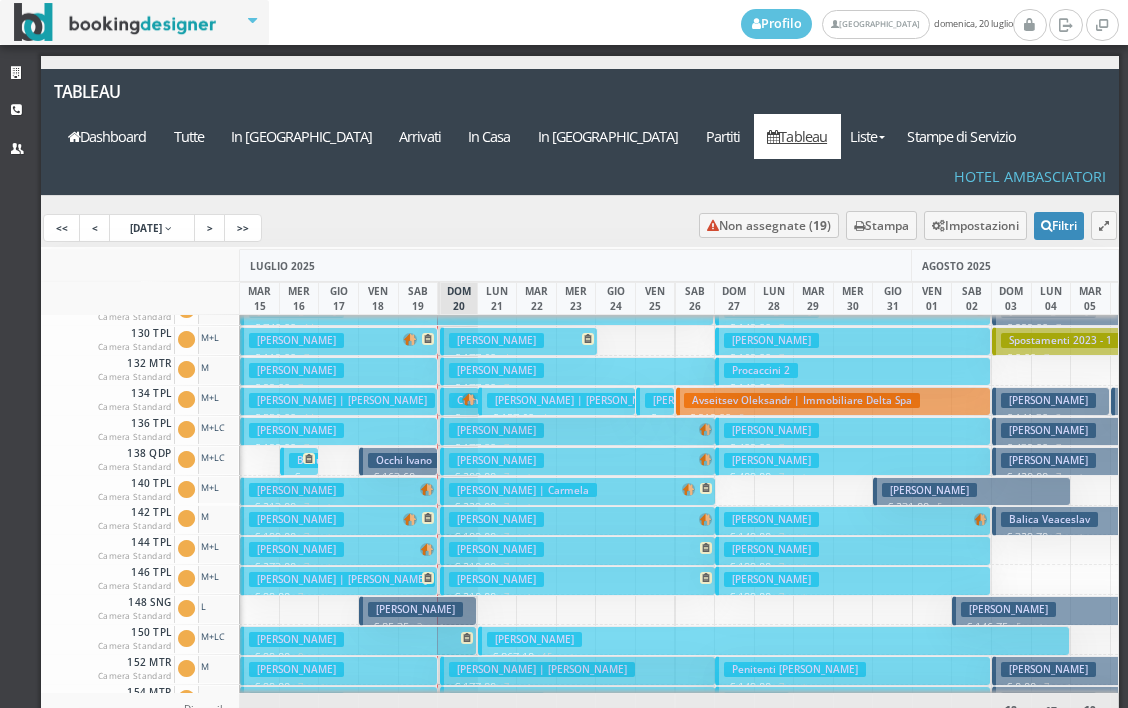 scroll, scrollTop: 200, scrollLeft: 0, axis: vertical 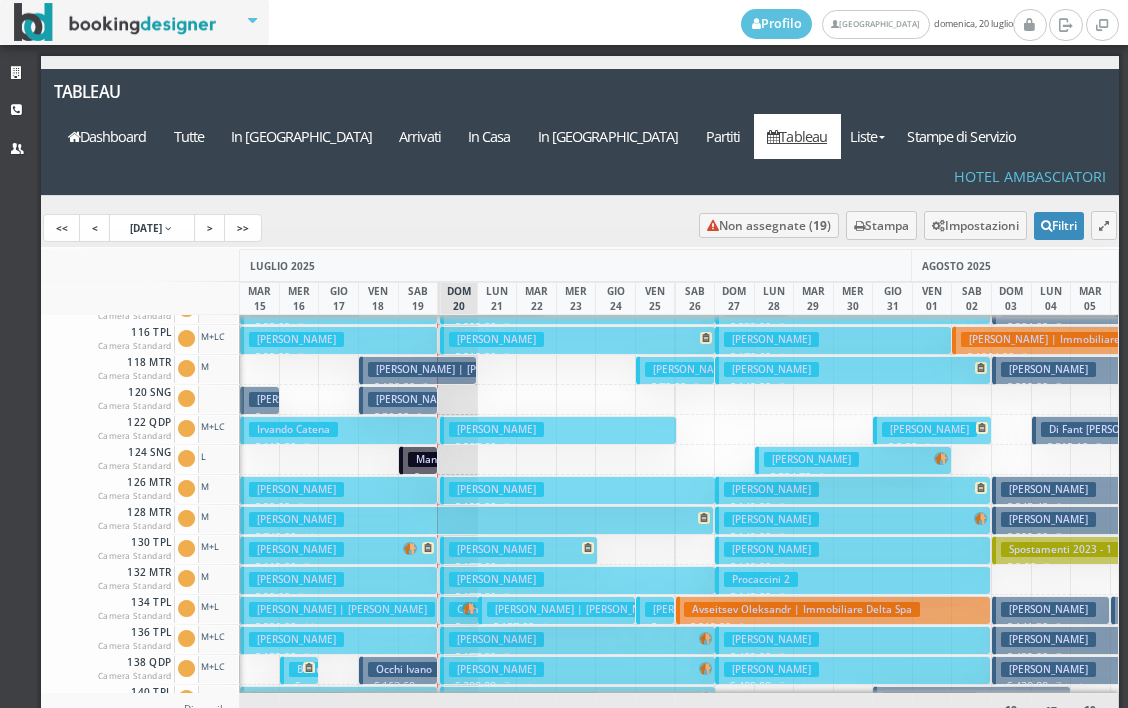 click on "[PERSON_NAME] | [PERSON_NAME]" at bounding box center (461, 369) 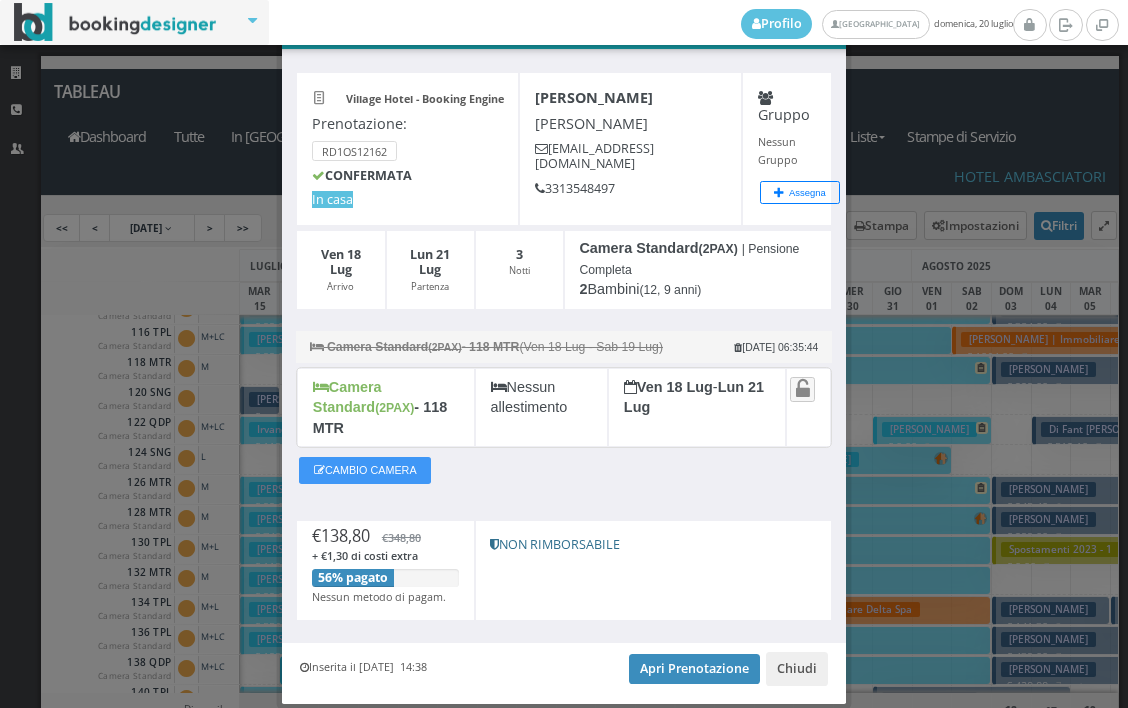 scroll, scrollTop: 127, scrollLeft: 0, axis: vertical 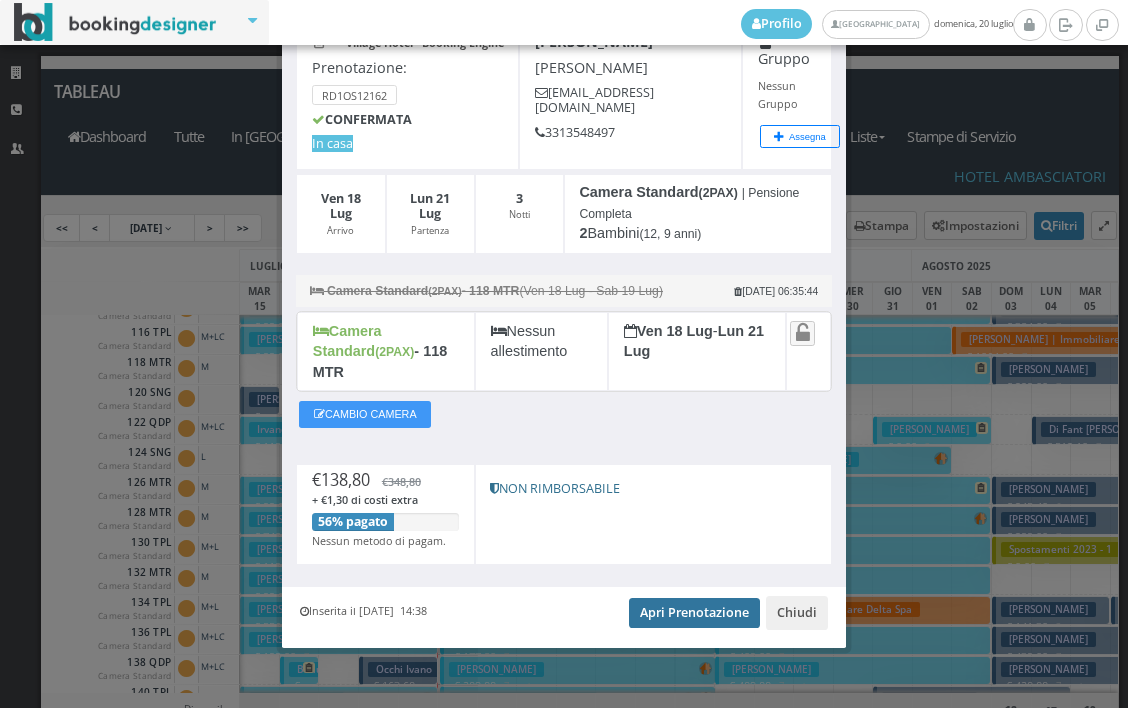 click on "Apri Prenotazione" at bounding box center (694, 613) 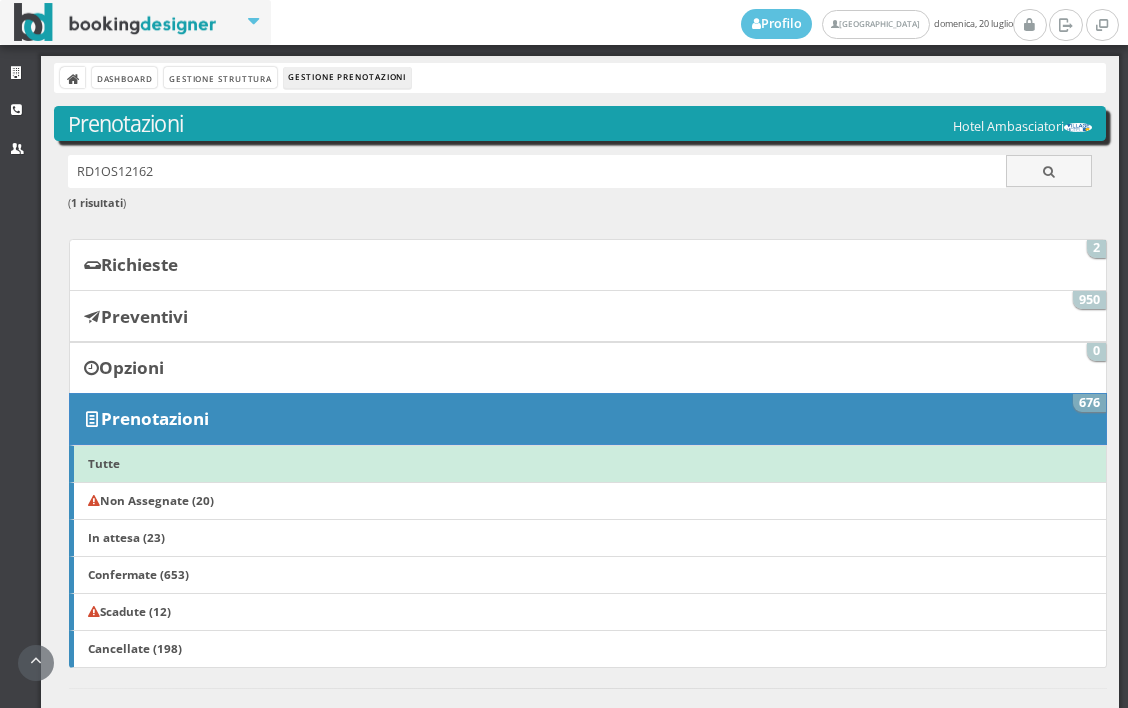 scroll, scrollTop: 0, scrollLeft: 0, axis: both 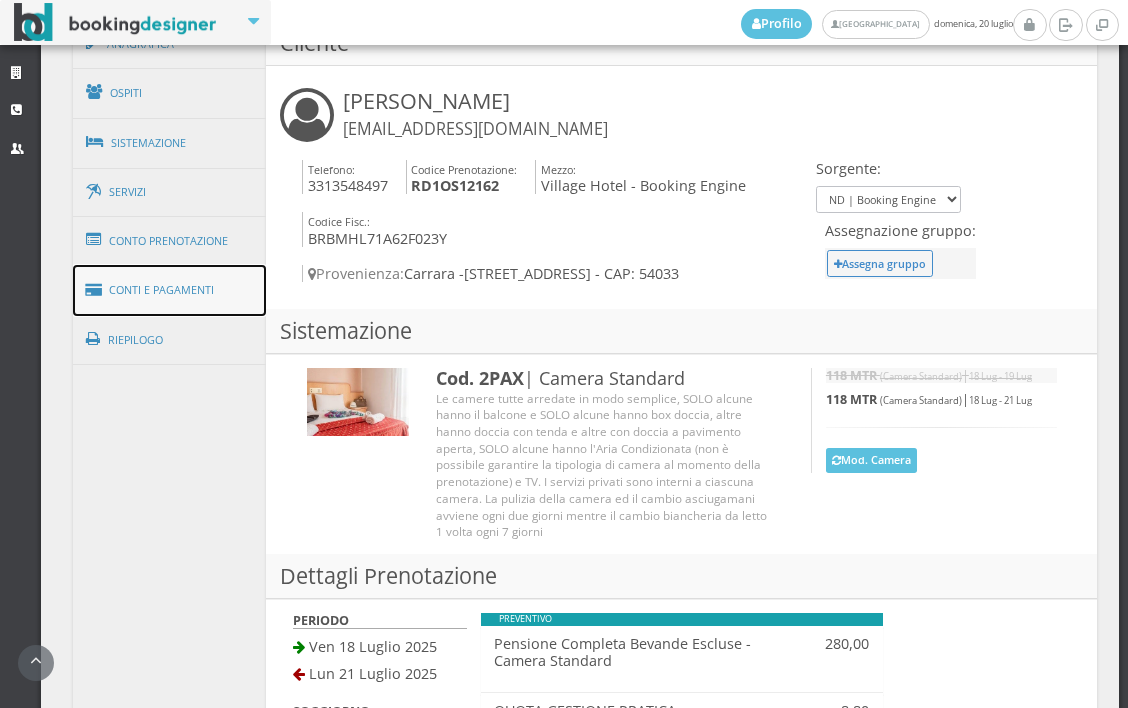 click on "Conti e Pagamenti" at bounding box center (170, 290) 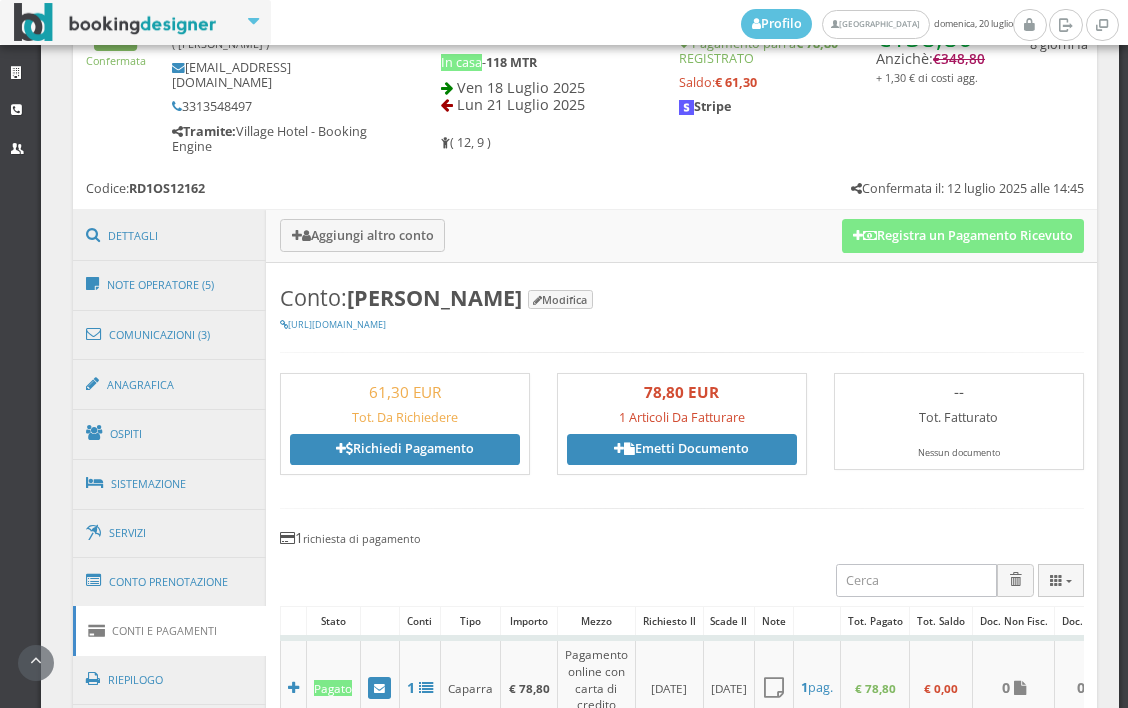 scroll, scrollTop: 878, scrollLeft: 0, axis: vertical 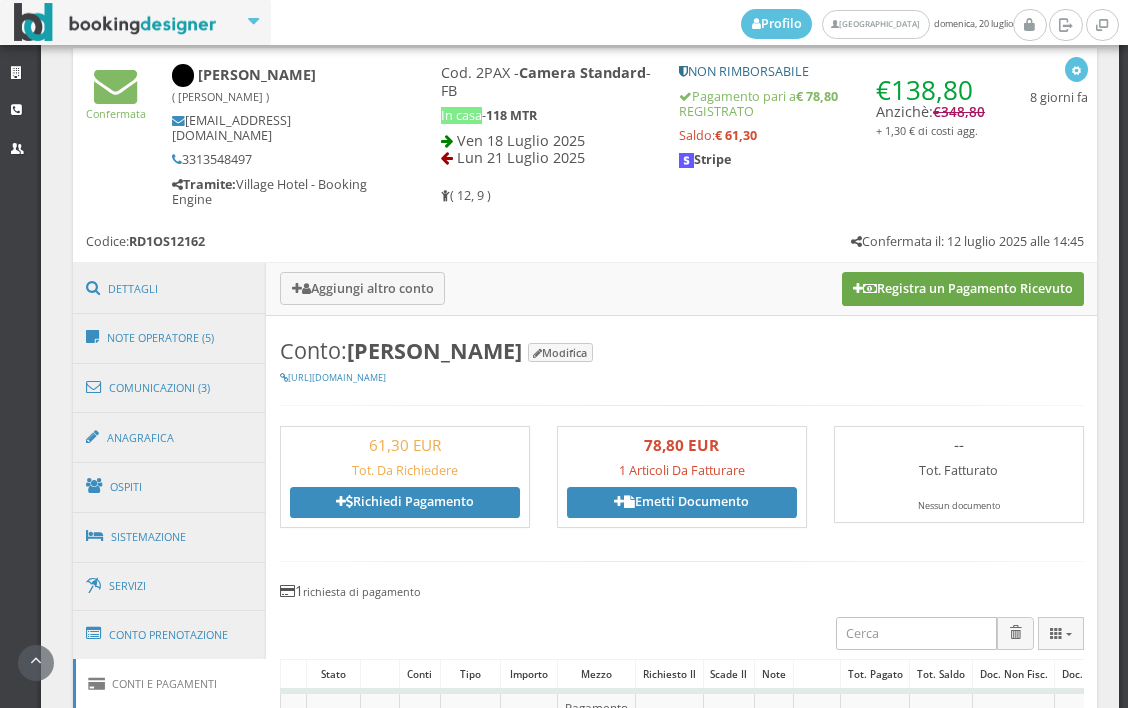 click on "Registra un Pagamento Ricevuto" at bounding box center [963, 289] 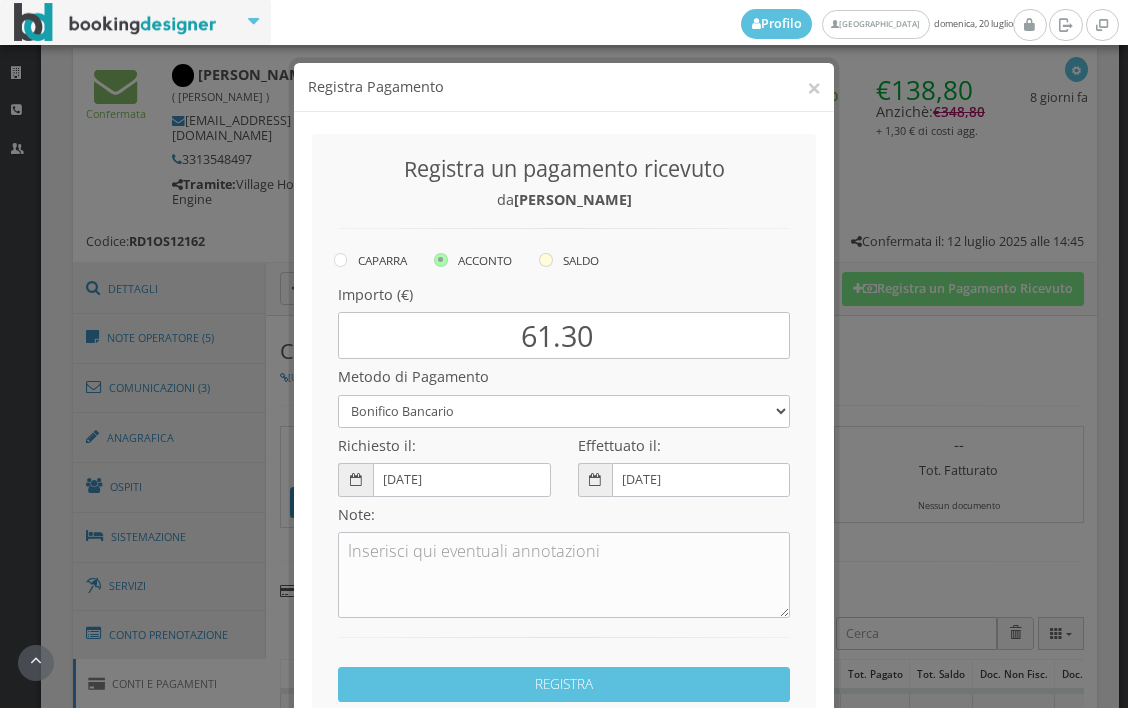 click at bounding box center (546, 260) 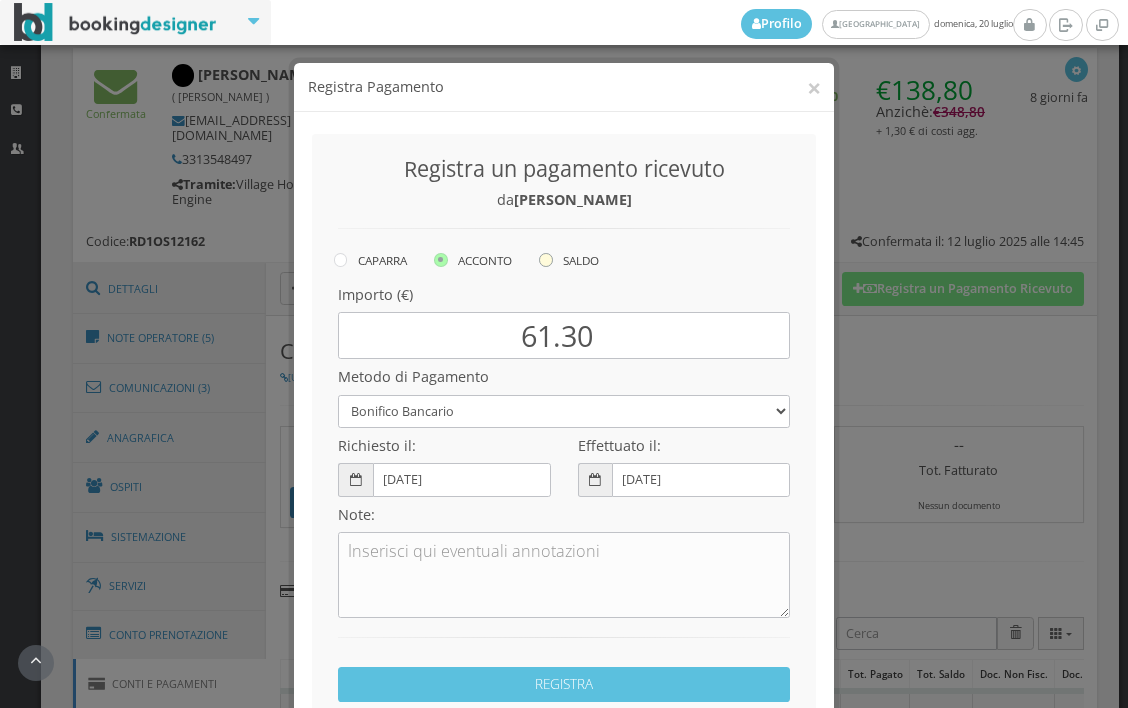 click on "SALDO" at bounding box center (-8472, 258) 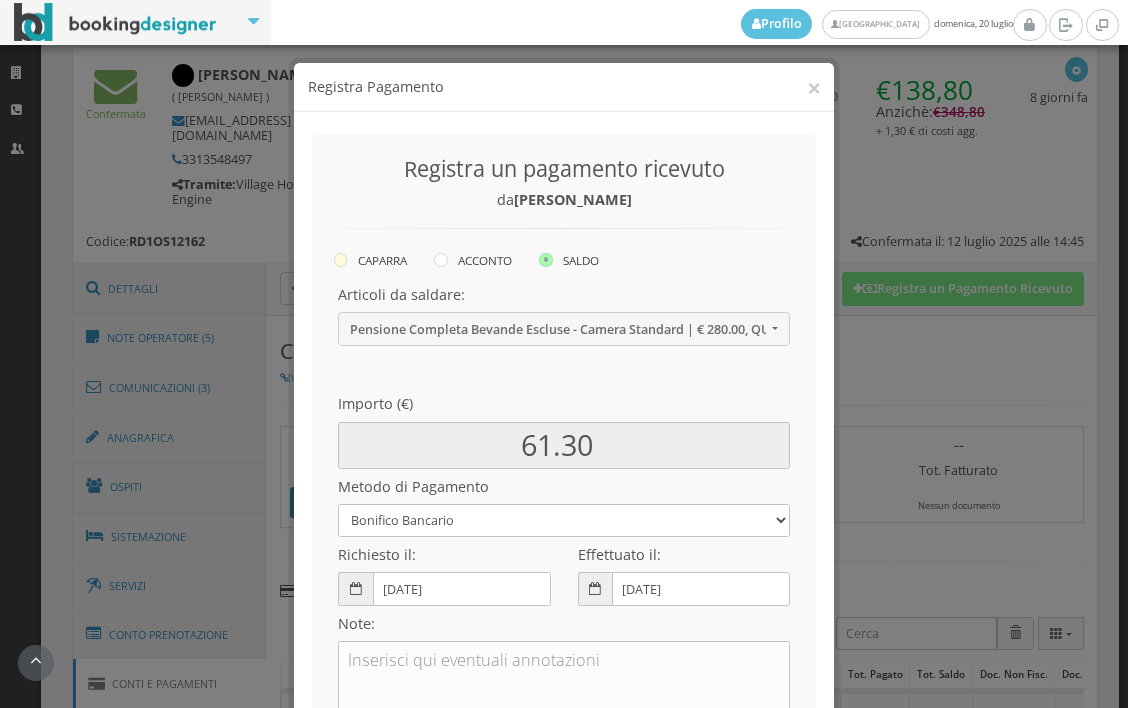 click at bounding box center [341, 260] 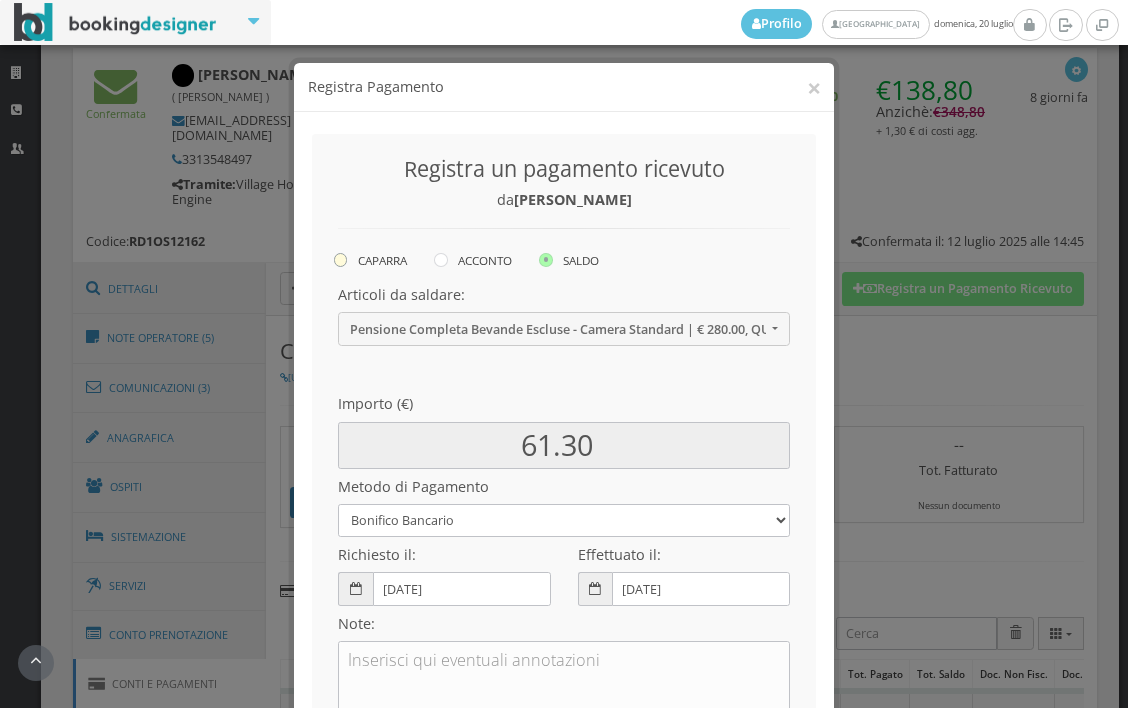 click on "CAPARRA" at bounding box center [-8677, 258] 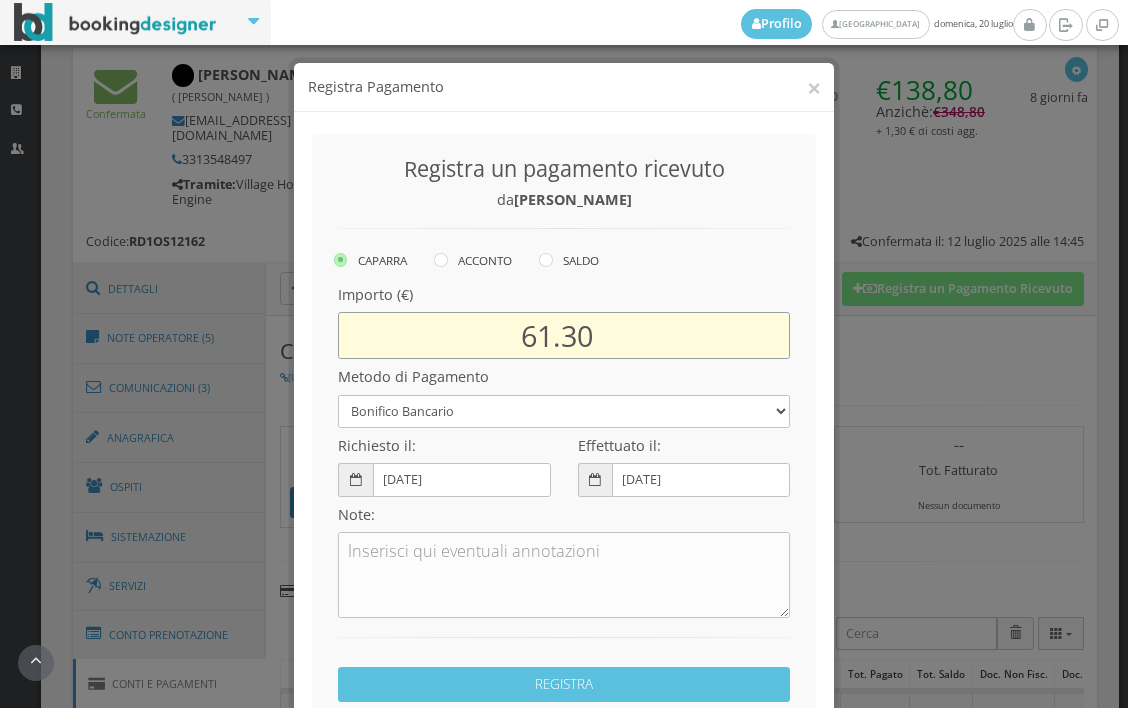 drag, startPoint x: 641, startPoint y: 336, endPoint x: 437, endPoint y: 335, distance: 204.00246 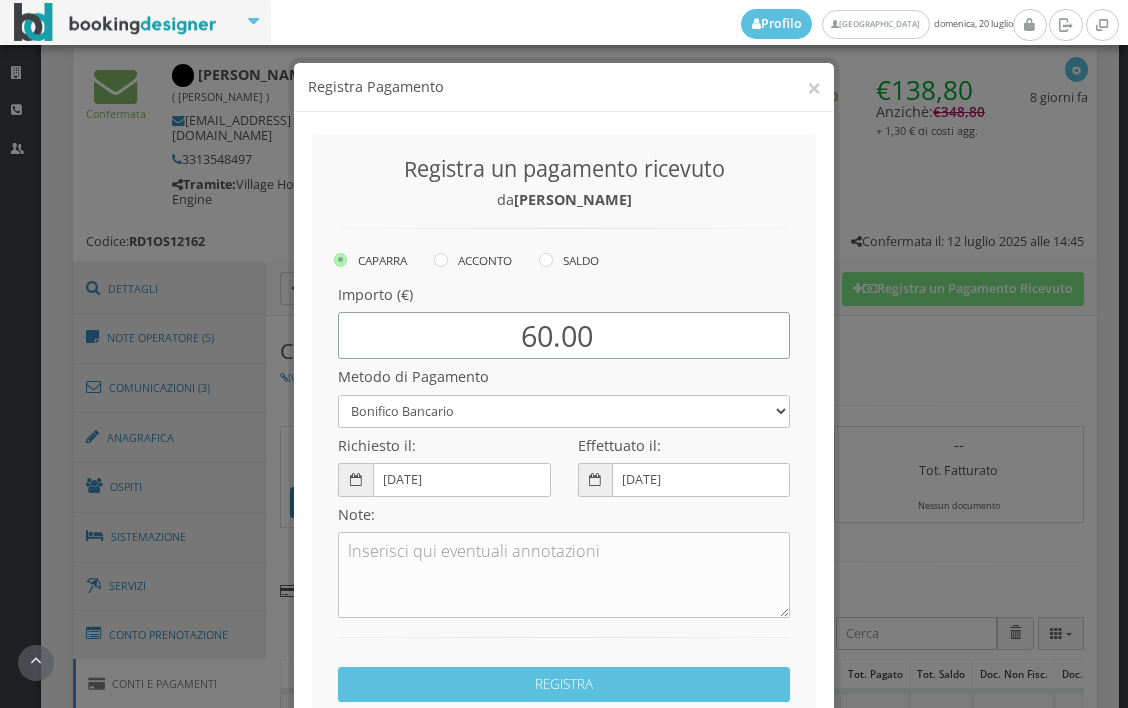 type on "60.00" 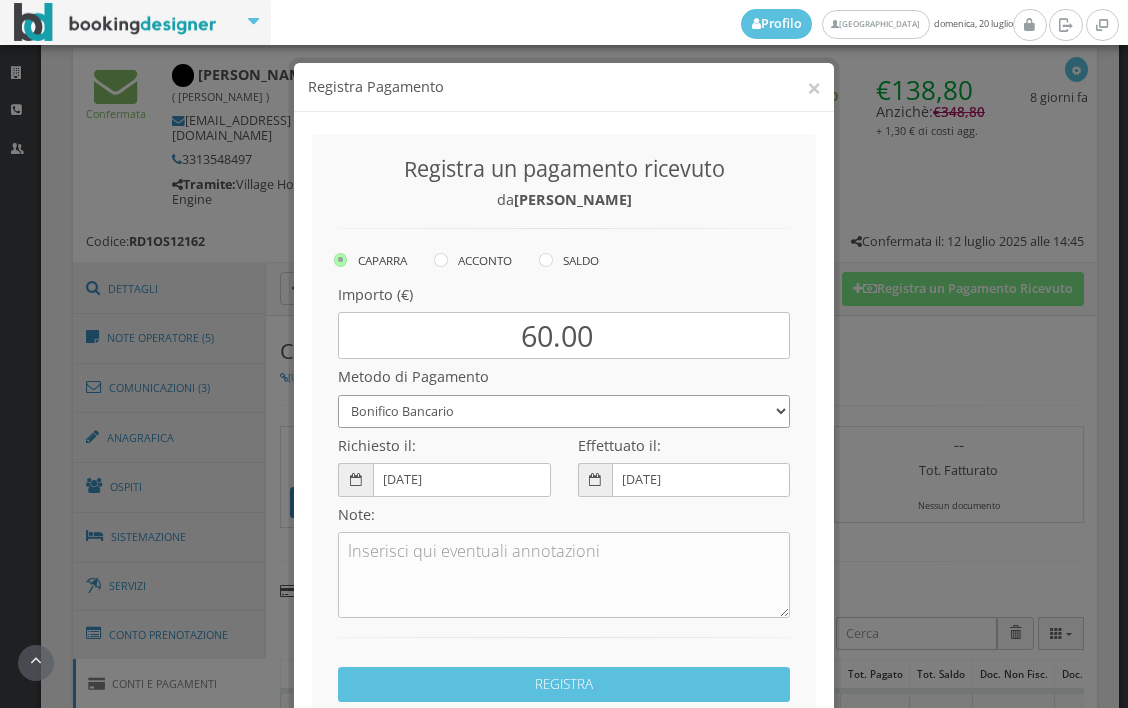 click on "Bonifico Bancario
BONIFICO SUM UP
Contanti
Assegno Bancario
Assegno Circolare
Vaglia Postale
Voucher
Tramite BOOKING.COM
Bonus vacanze (Dl n. 34/2020)
POS (in loco)
Pagamento online con carta di credito (Stripe)
Pagamento online con carta di credito (Stripe) !
Pagamento in 3 rate senza interessi con Scalapay
Pagamento in 4 rate senza interessi con Scalapay
Tramite PROMOTODAY" at bounding box center [564, 411] 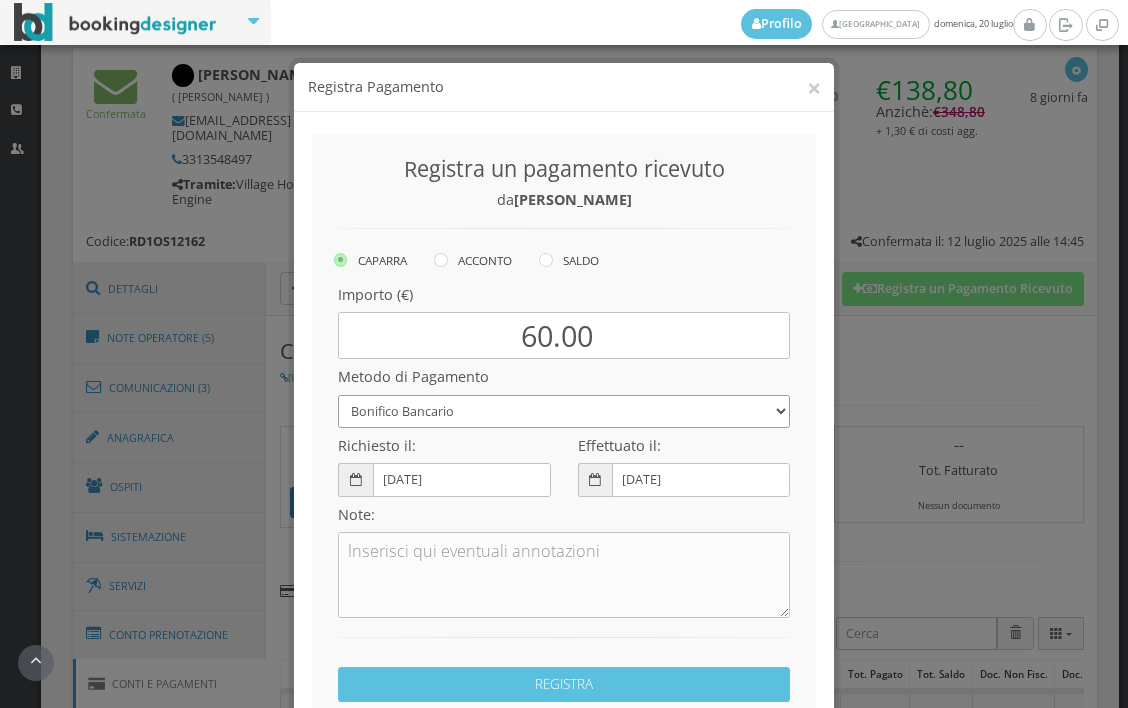 select 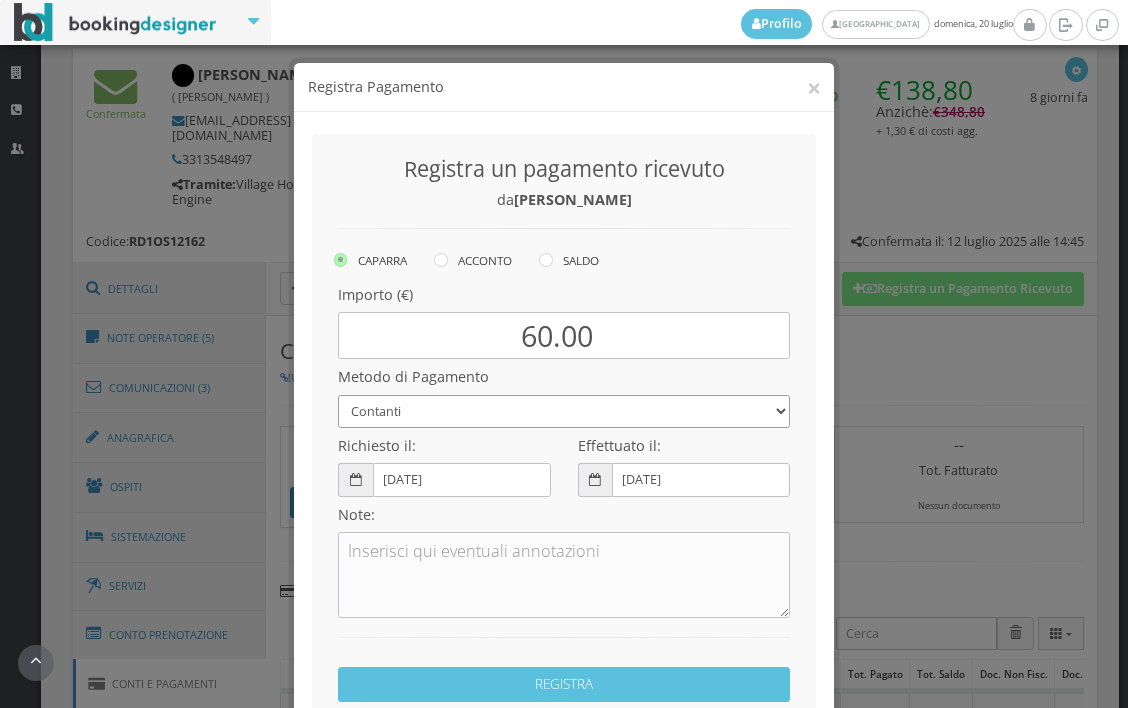 click on "Bonifico Bancario
BONIFICO SUM UP
Contanti
Assegno Bancario
Assegno Circolare
Vaglia Postale
Voucher
Tramite BOOKING.COM
Bonus vacanze (Dl n. 34/2020)
POS (in loco)
Pagamento online con carta di credito (Stripe)
Pagamento online con carta di credito (Stripe) !
Pagamento in 3 rate senza interessi con Scalapay
Pagamento in 4 rate senza interessi con Scalapay
Tramite PROMOTODAY" at bounding box center [564, 411] 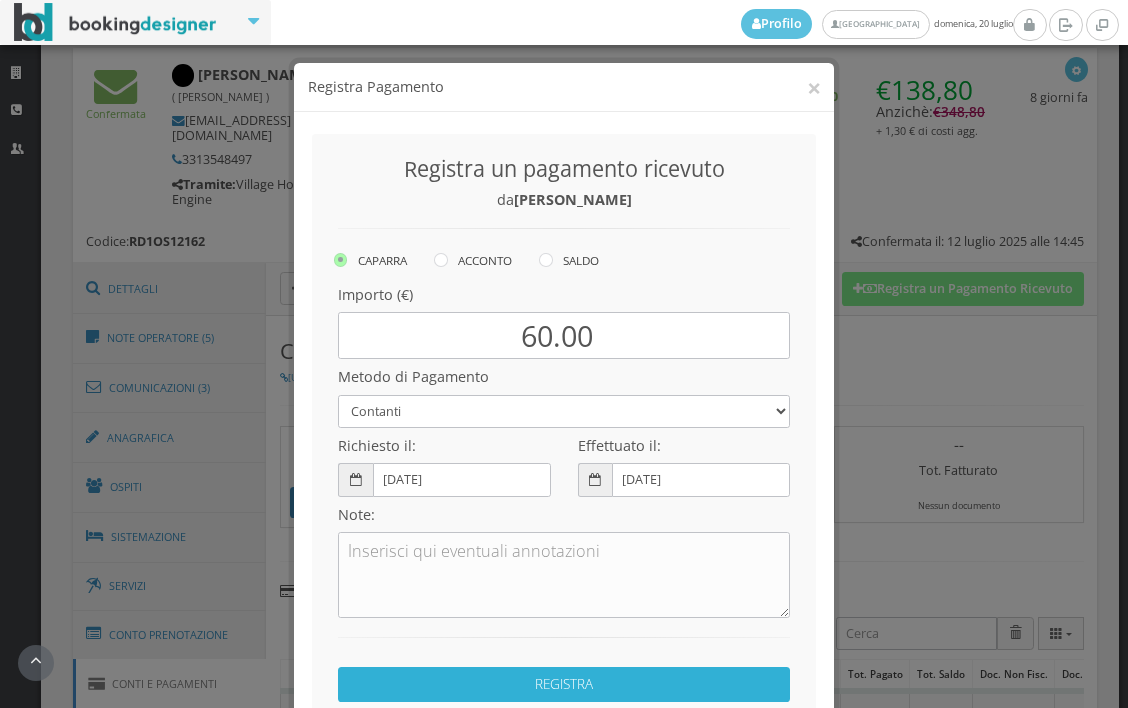 click on "REGISTRA" at bounding box center (564, 684) 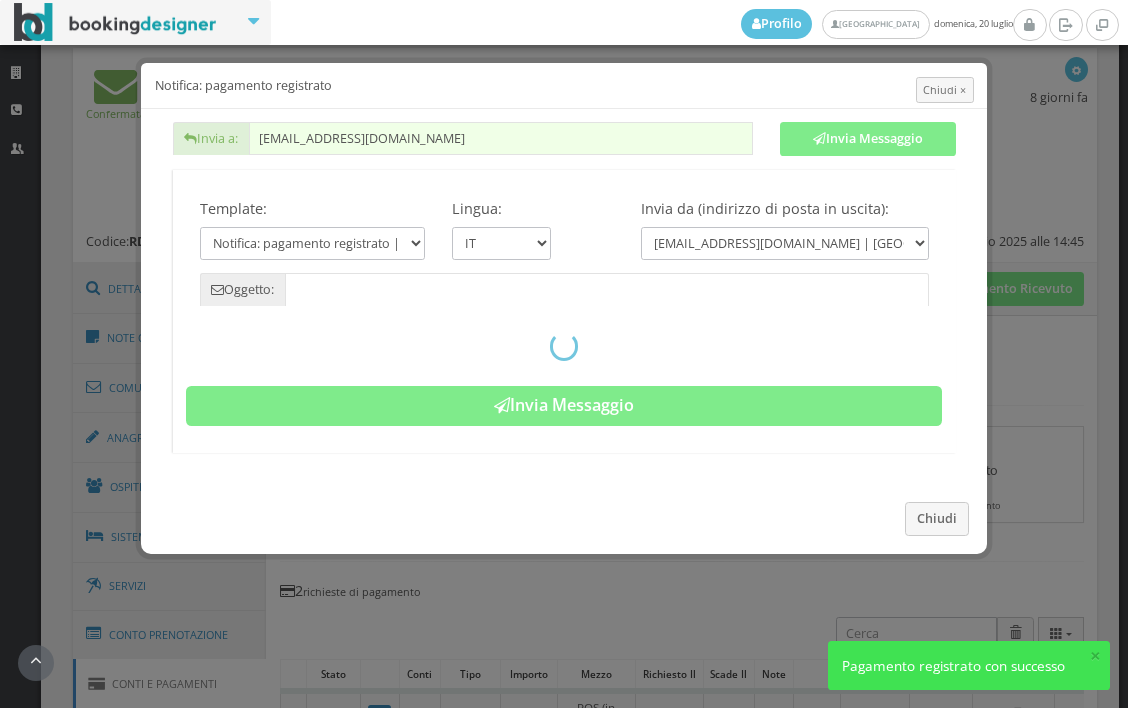 type on "Pagamento registrato - Prenotazione: RD1OS12162 - Michela  Barbieri" 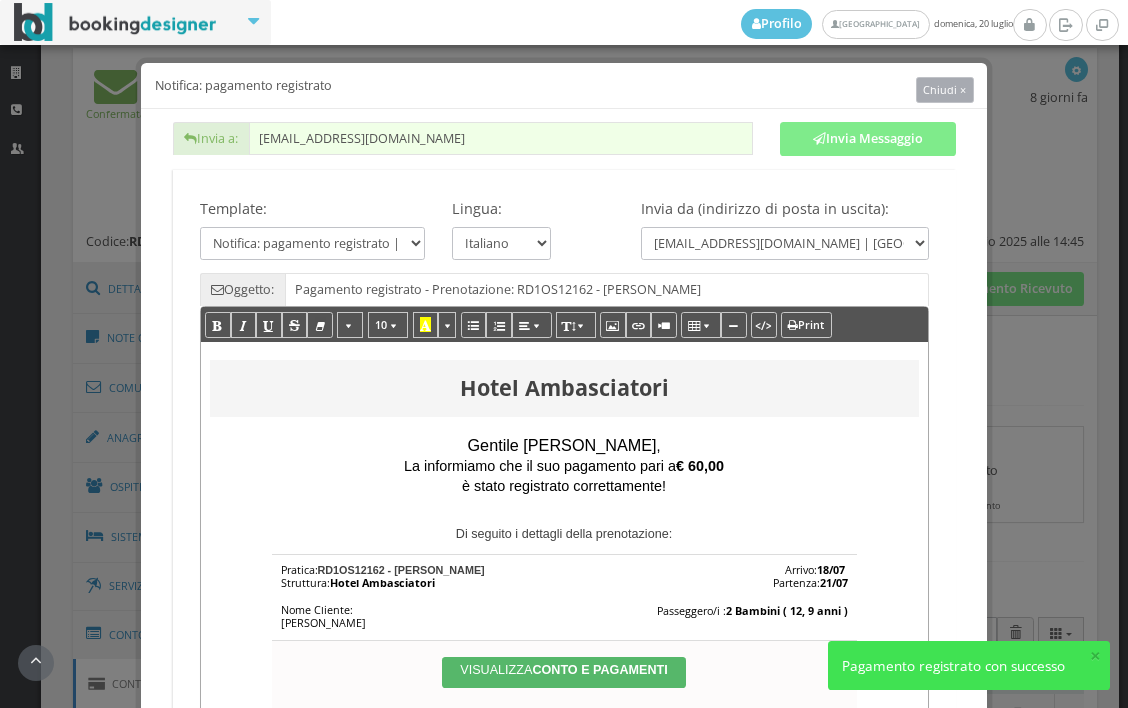 click on "Chiudi ×" at bounding box center [944, 89] 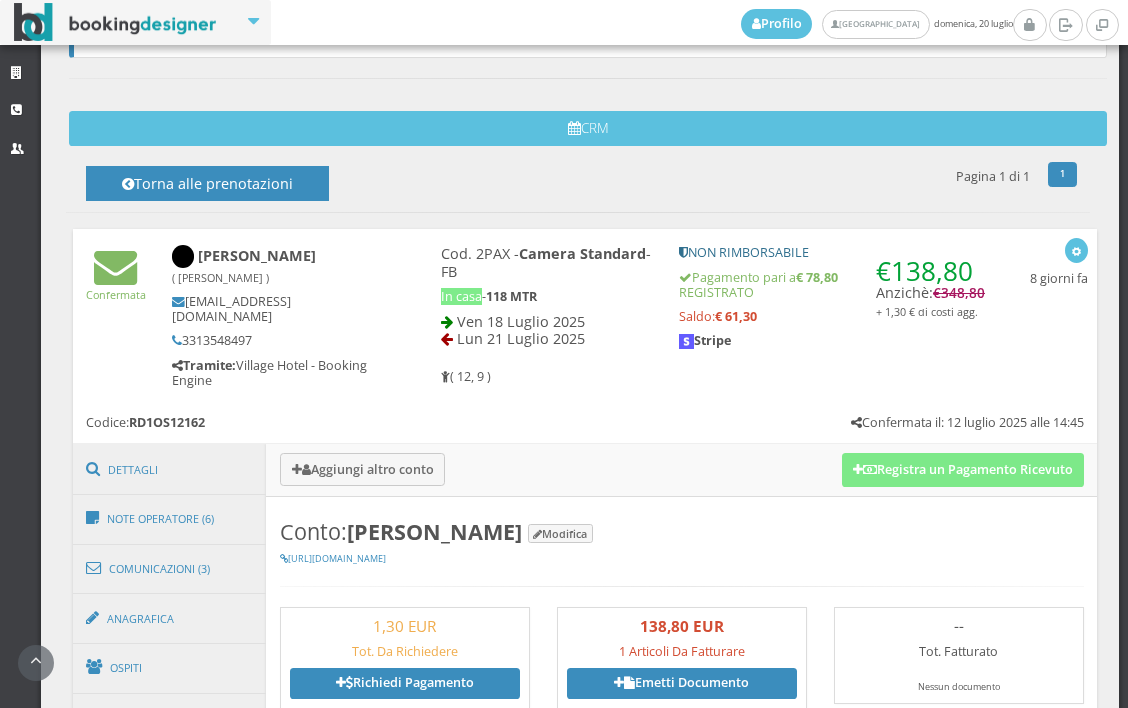 scroll, scrollTop: 434, scrollLeft: 0, axis: vertical 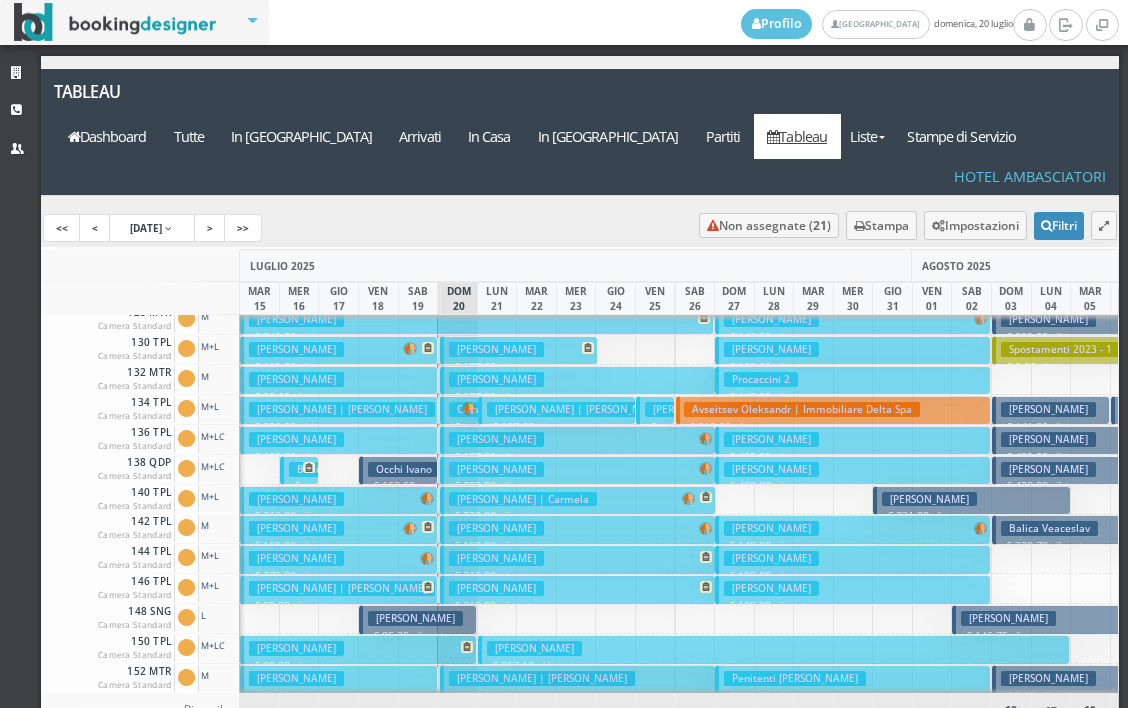 click on "Cumpatescu Tudorita" at bounding box center [509, 409] 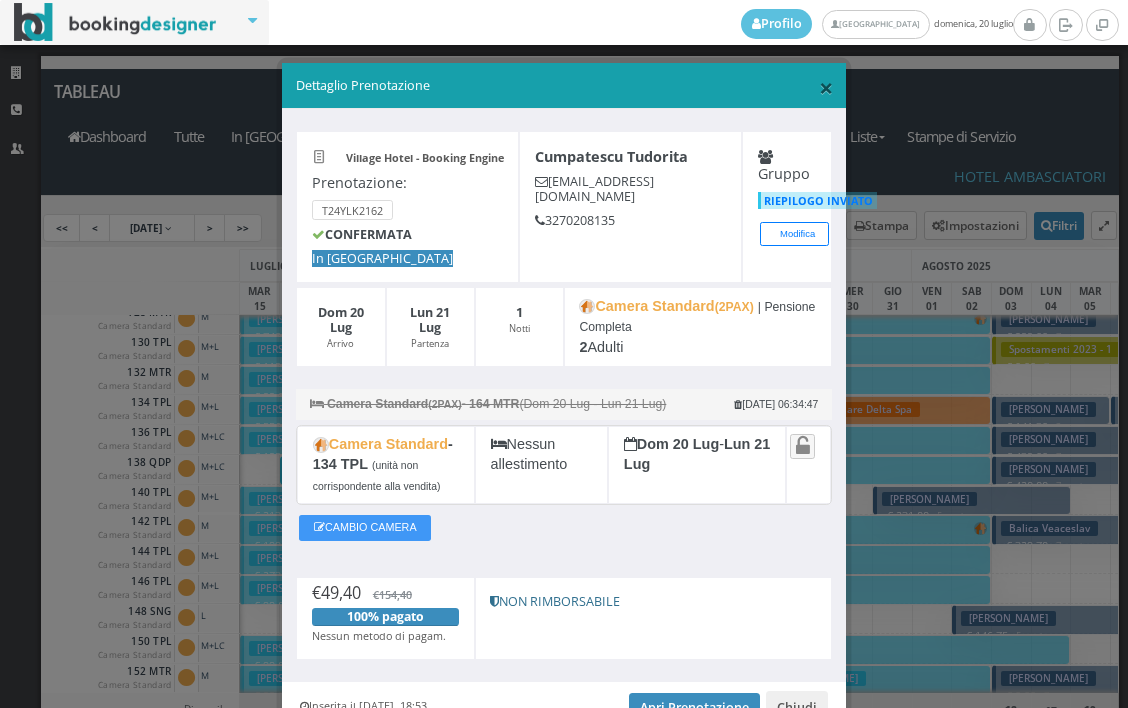 click on "×" at bounding box center (826, 87) 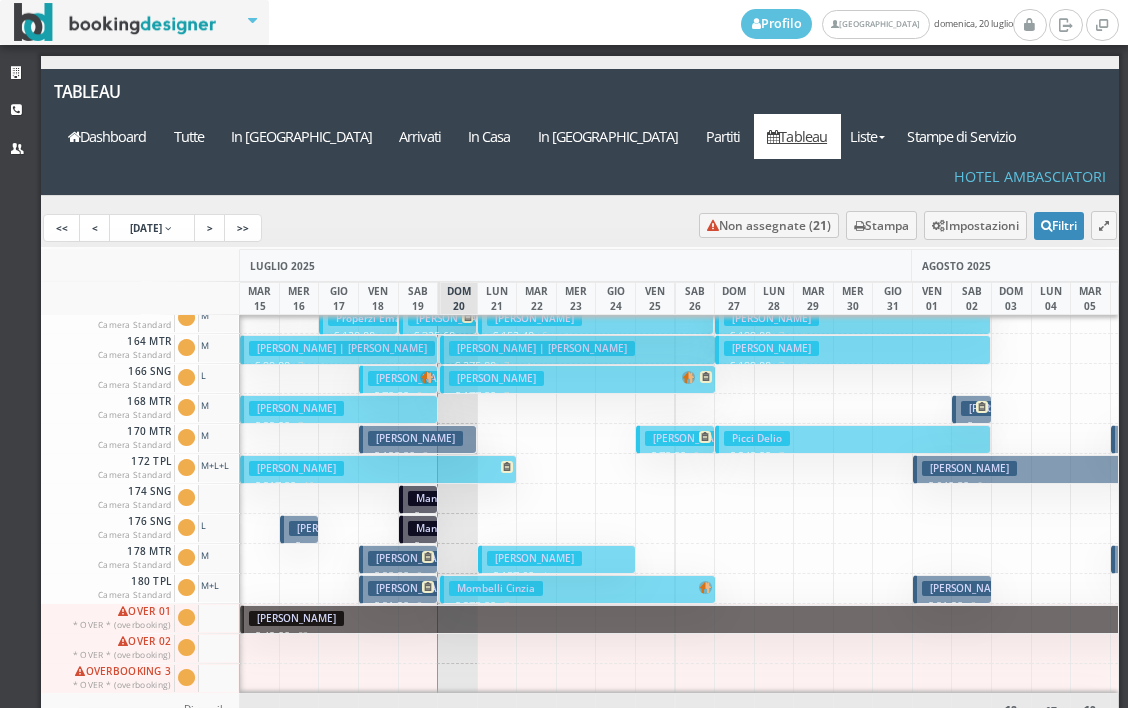 scroll, scrollTop: 1014, scrollLeft: 0, axis: vertical 